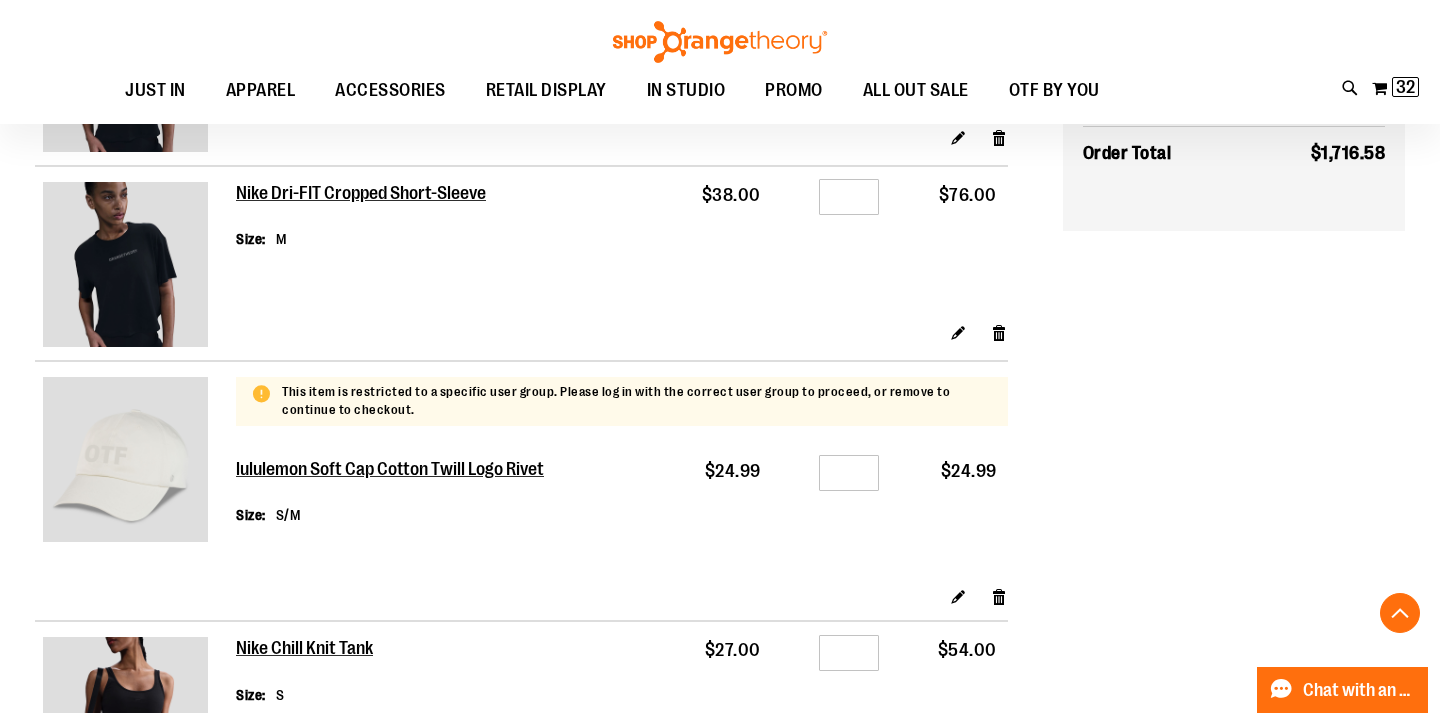 scroll, scrollTop: 2467, scrollLeft: 0, axis: vertical 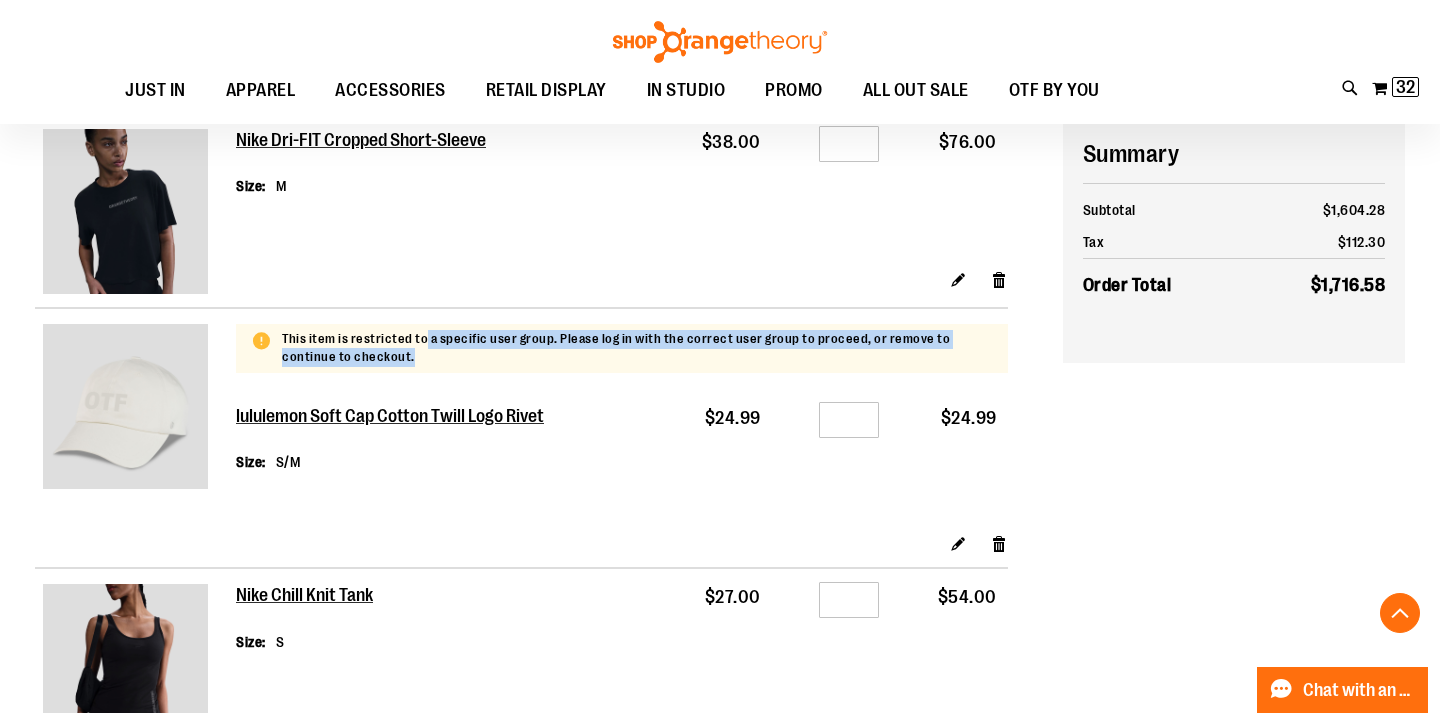 drag, startPoint x: 421, startPoint y: 345, endPoint x: 539, endPoint y: 358, distance: 118.71394 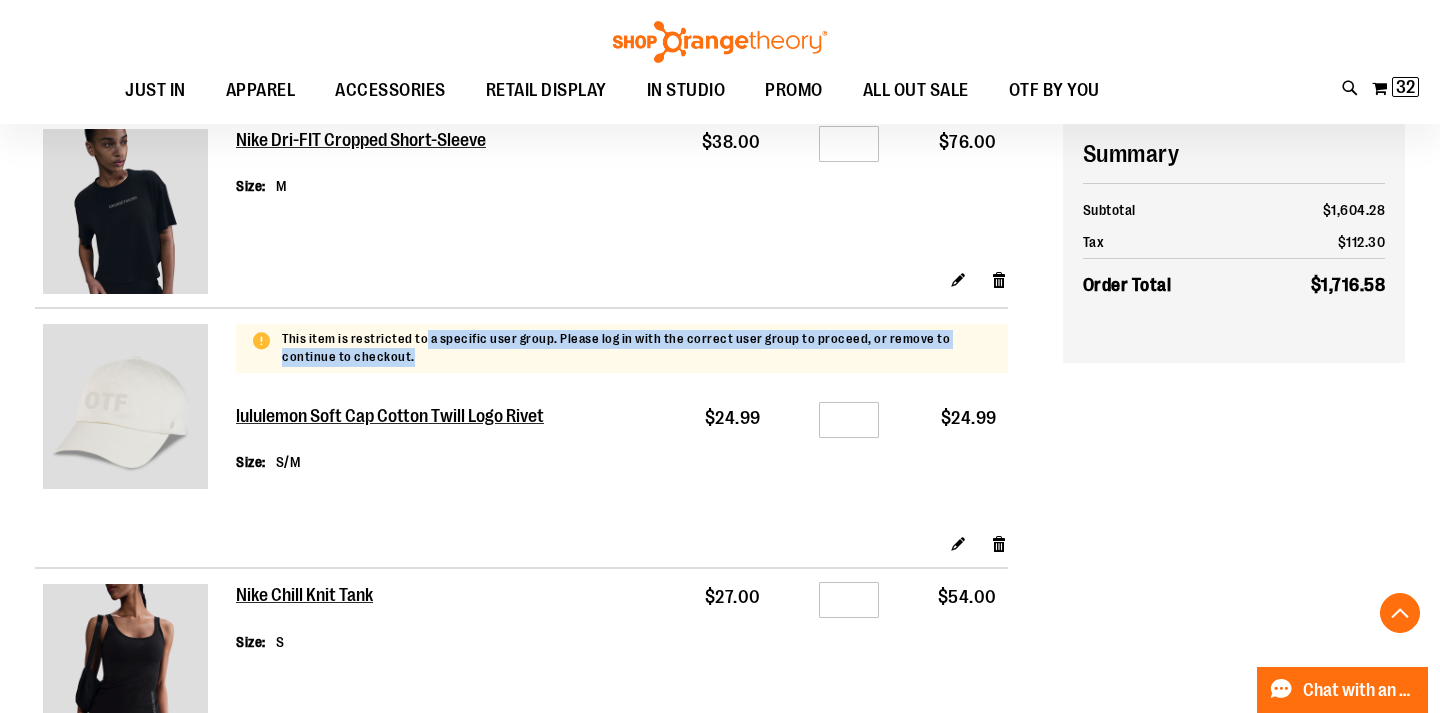 click on "This item is restricted to a specific user group. Please log in with the correct user group to proceed, or remove to continue to checkout." at bounding box center (638, 348) 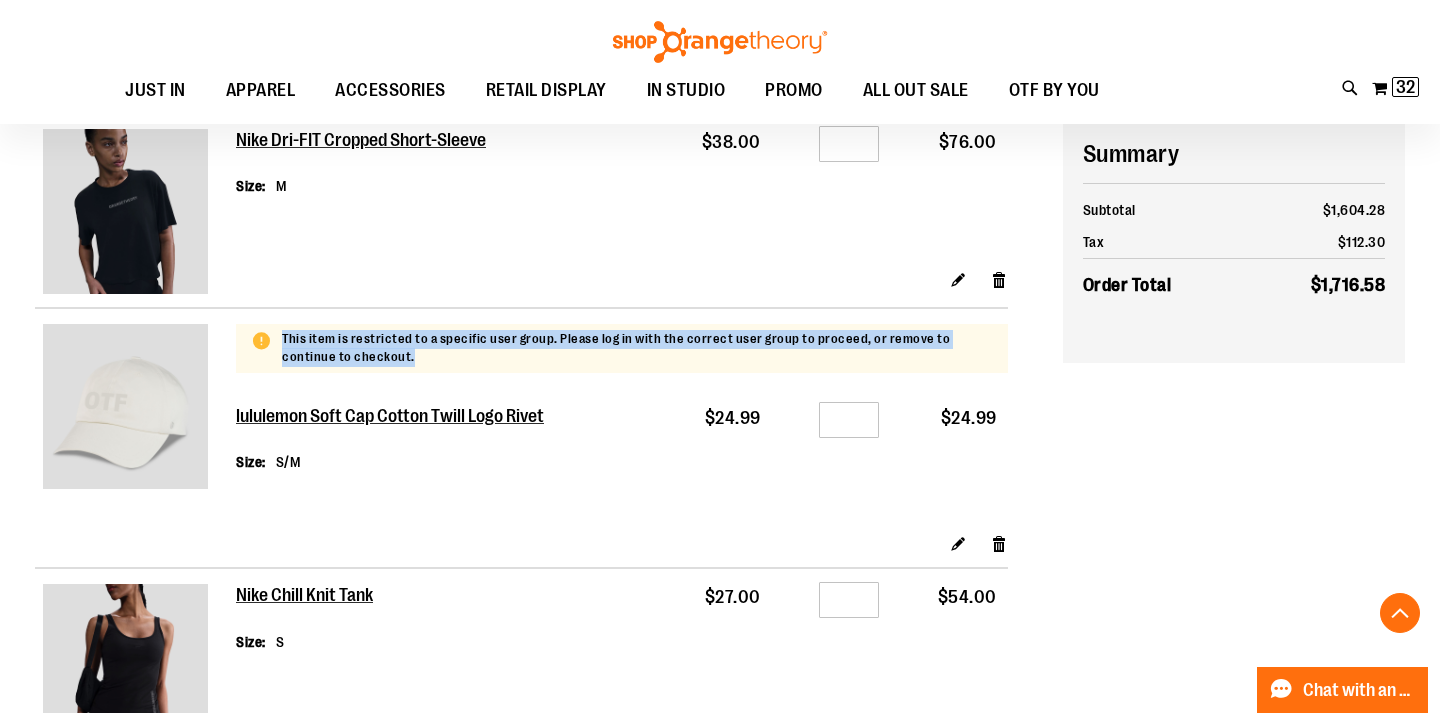 drag, startPoint x: 281, startPoint y: 339, endPoint x: 454, endPoint y: 360, distance: 174.26991 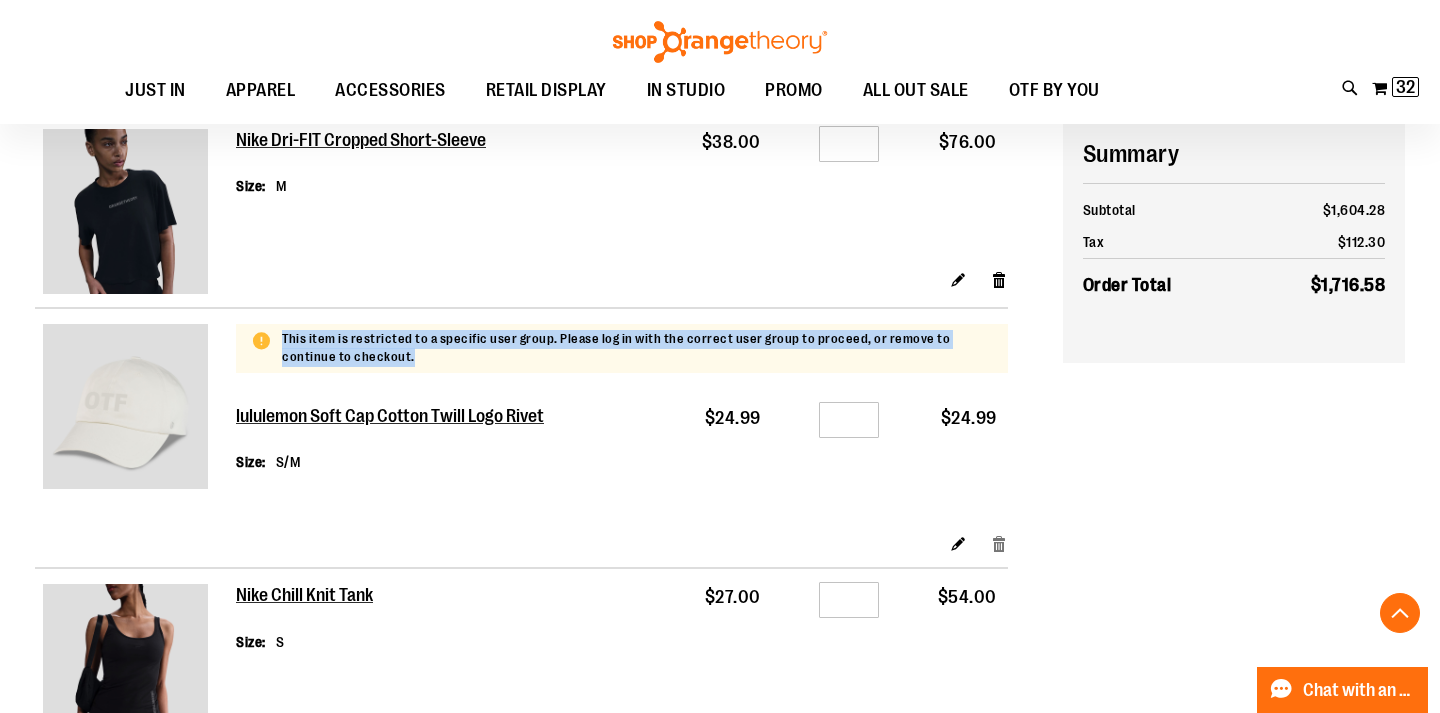 click on "Remove item" at bounding box center (999, 542) 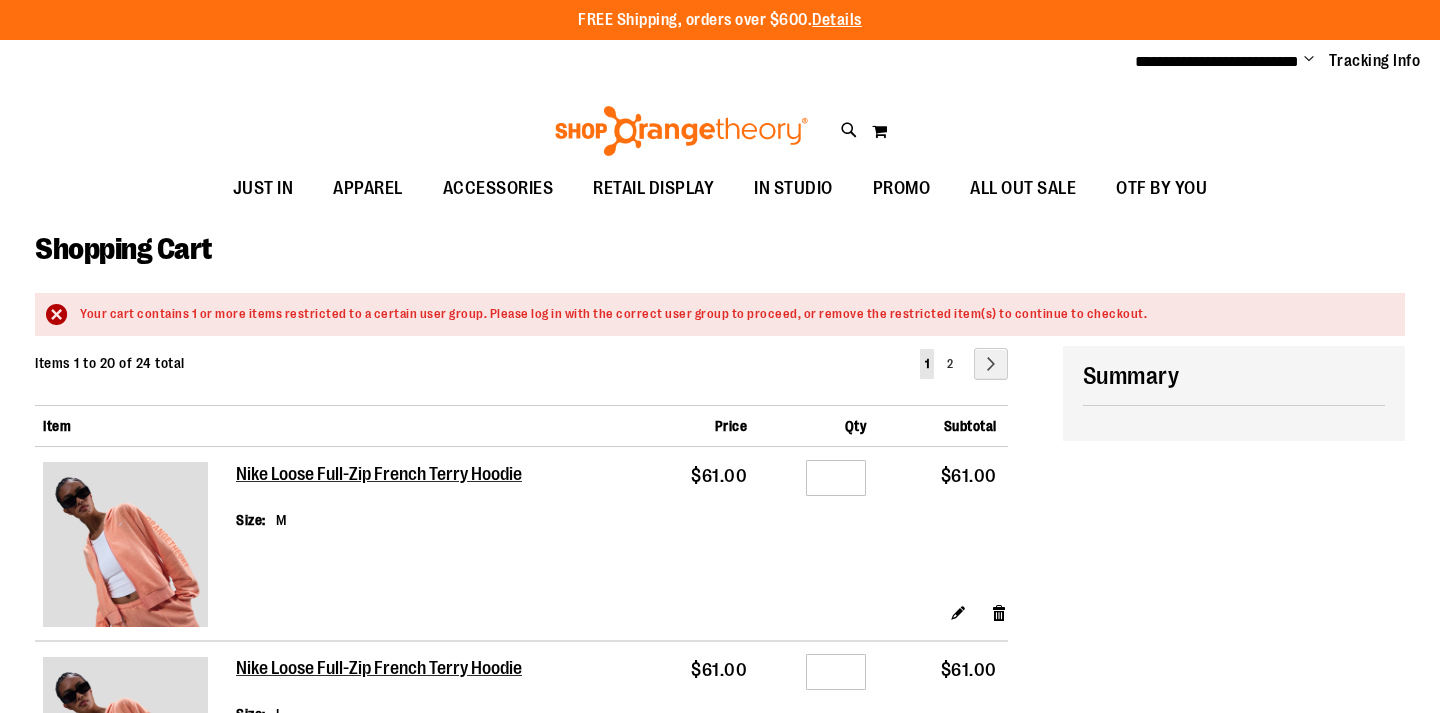 scroll, scrollTop: 0, scrollLeft: 0, axis: both 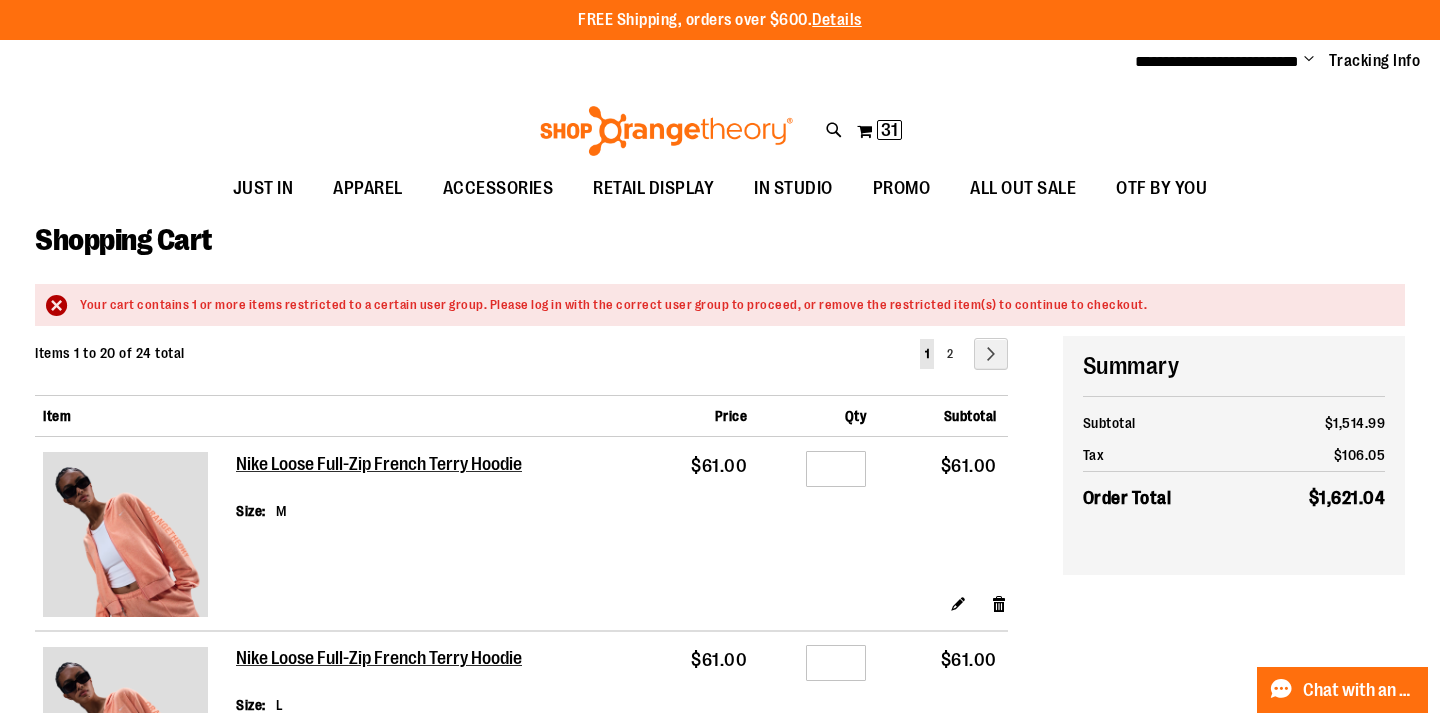 click at bounding box center (720, 713) 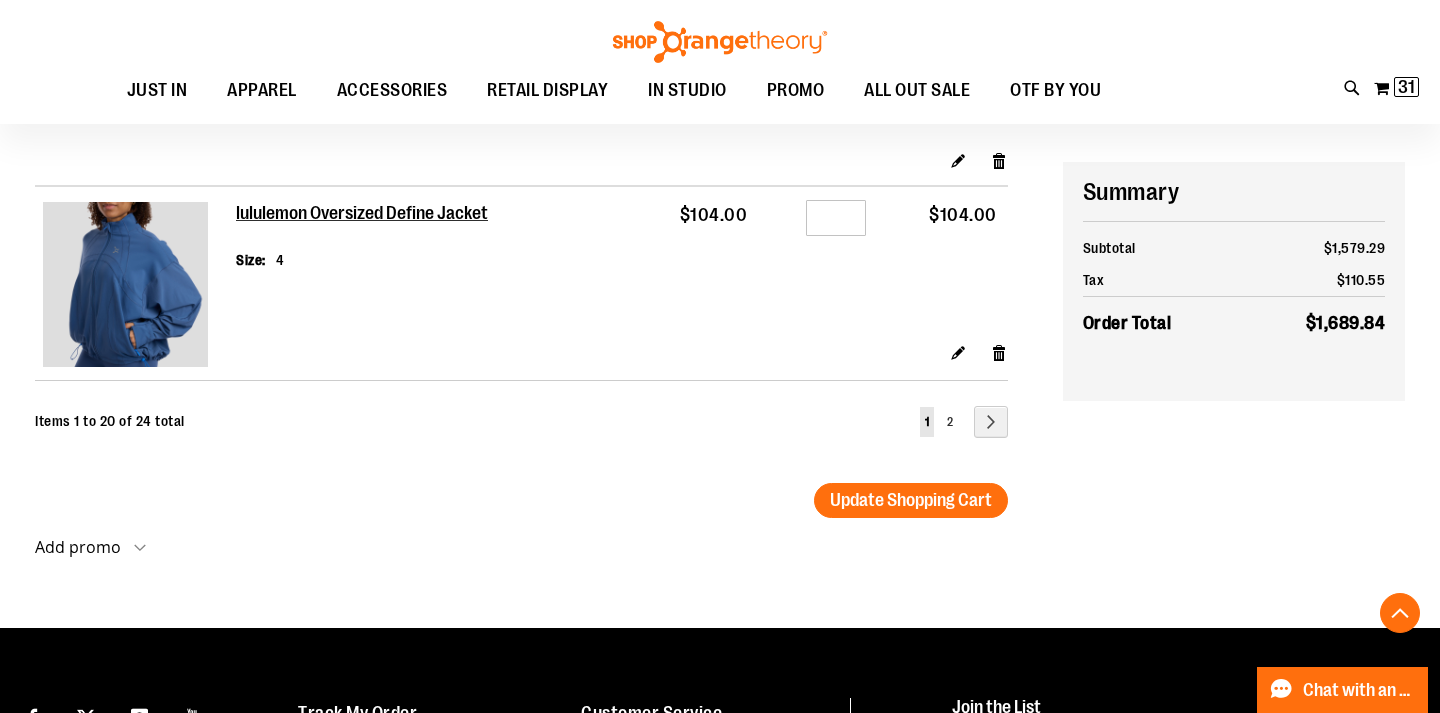 scroll, scrollTop: 4102, scrollLeft: 0, axis: vertical 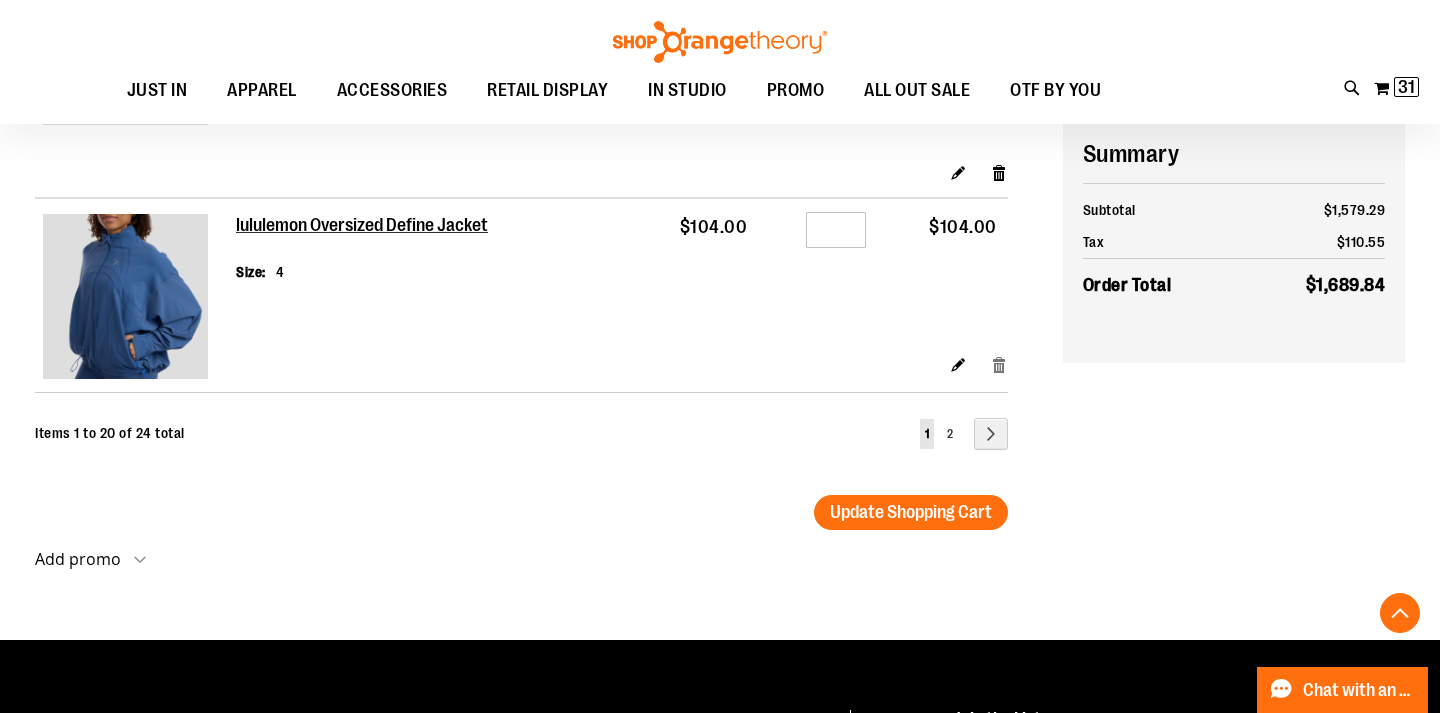 click on "Remove item" at bounding box center (999, 364) 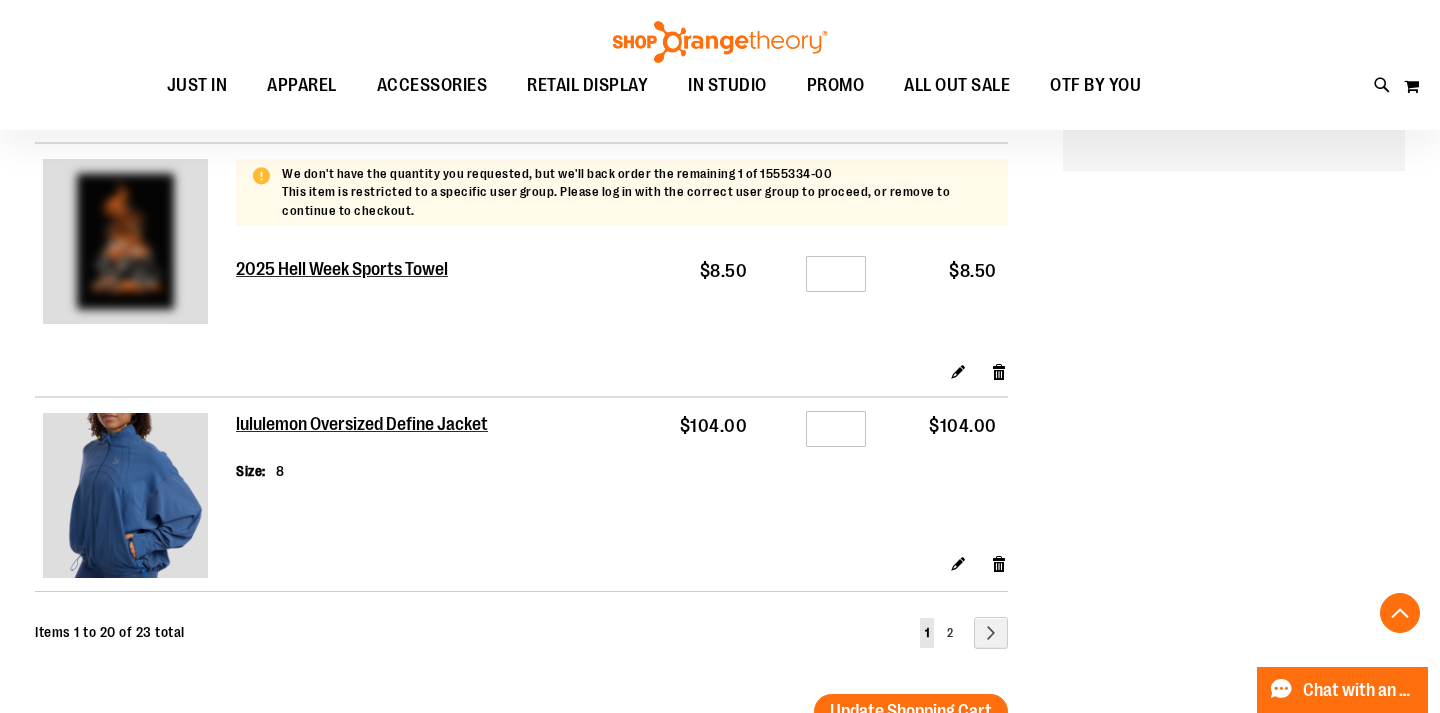 scroll, scrollTop: 3772, scrollLeft: 0, axis: vertical 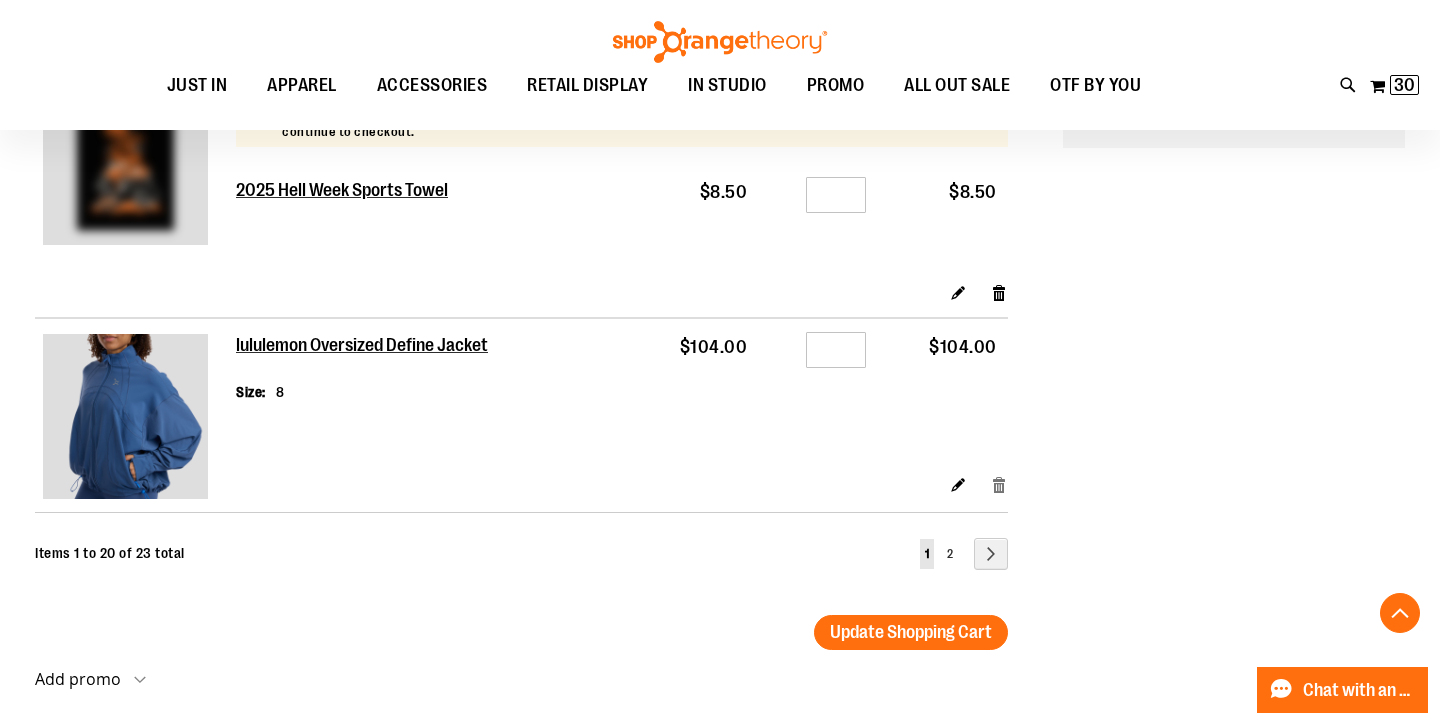 click on "Remove item" at bounding box center [999, 484] 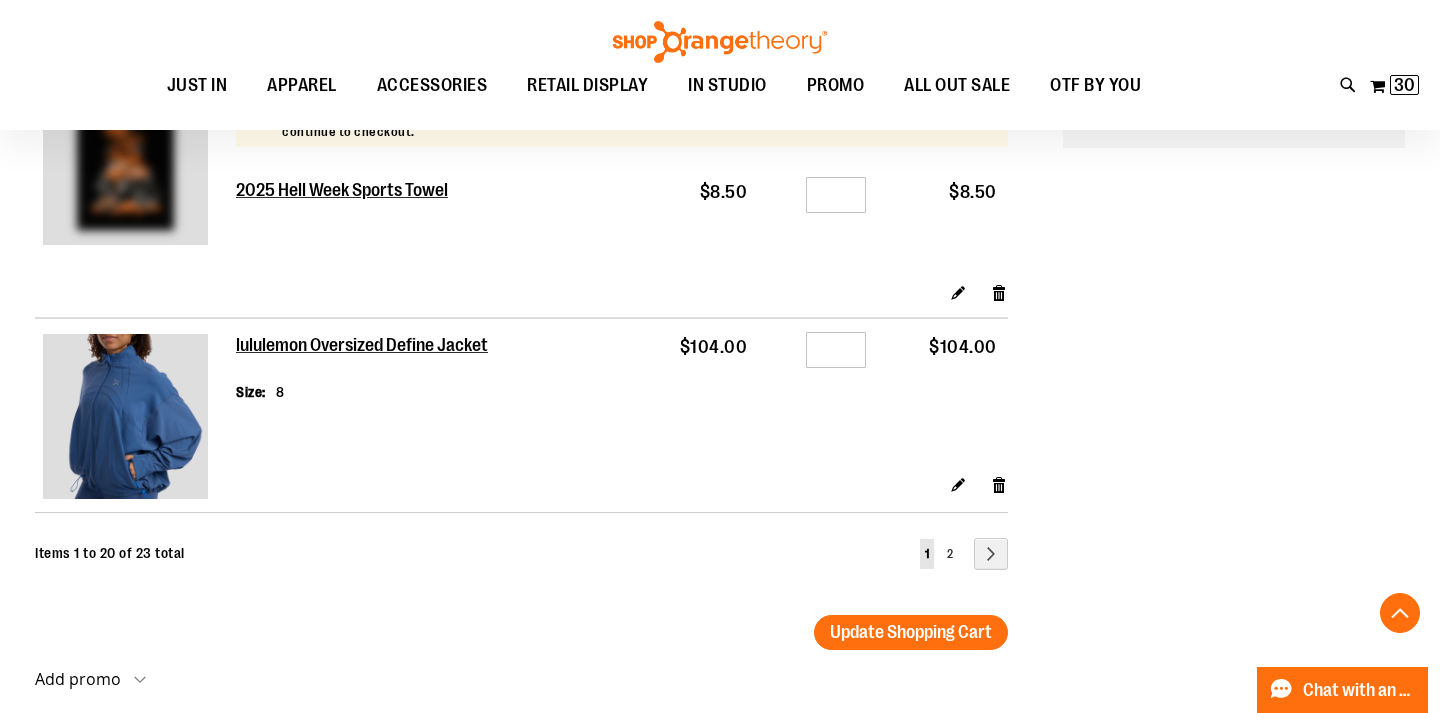 click at bounding box center [720, -3059] 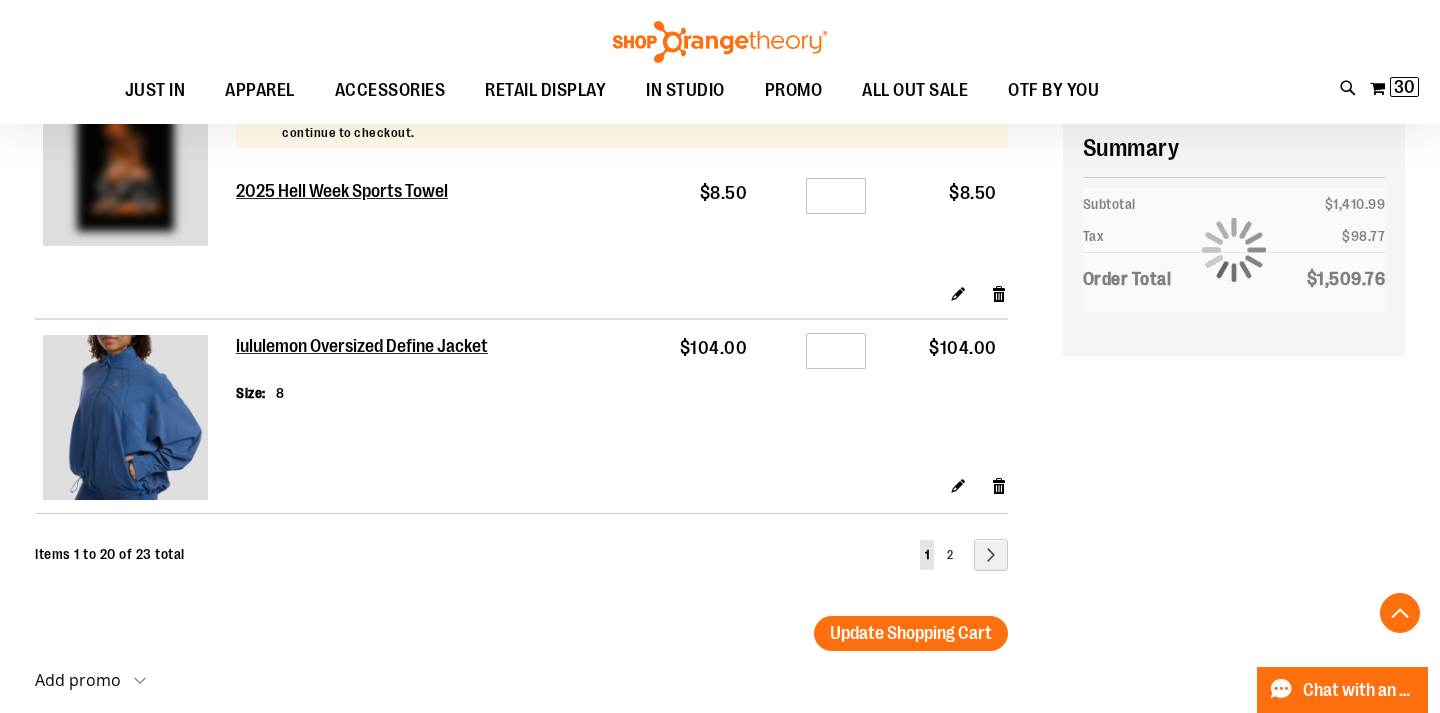 scroll, scrollTop: 3750, scrollLeft: 0, axis: vertical 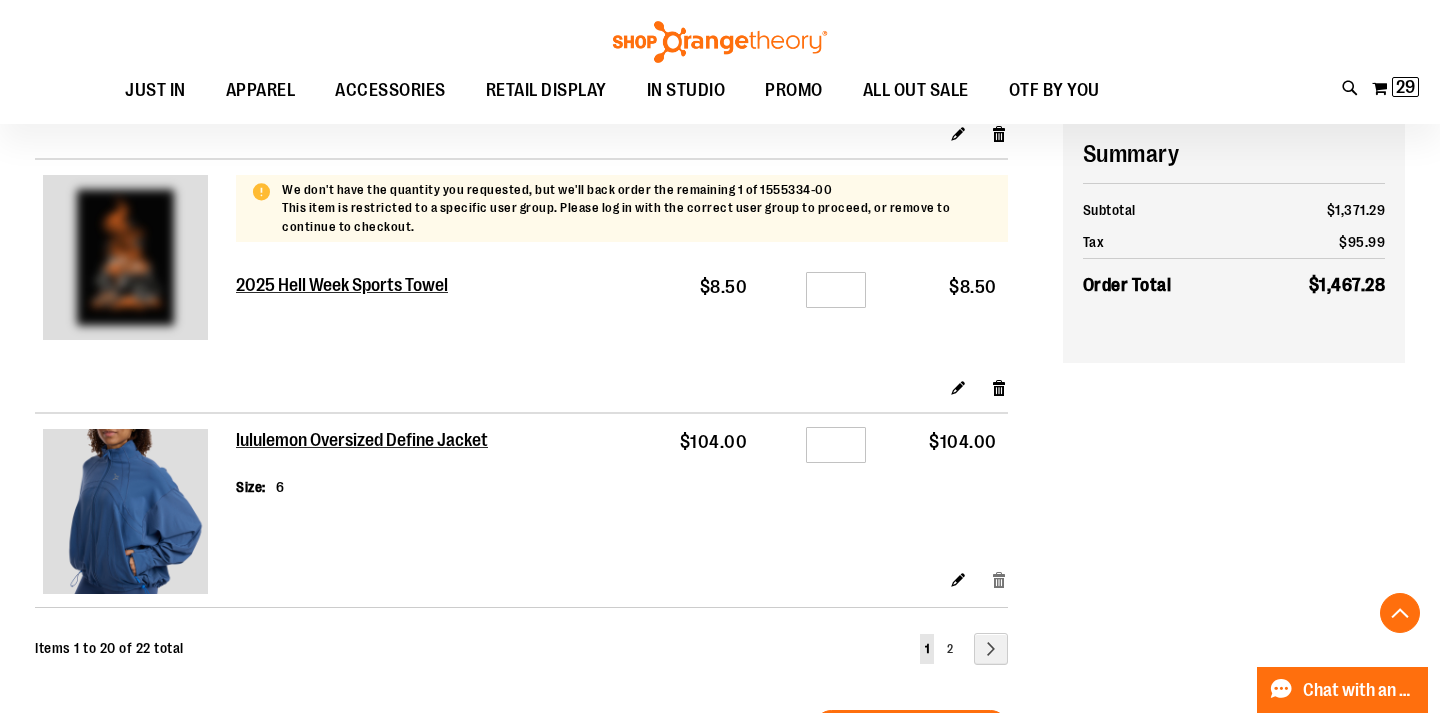 click on "Remove item" at bounding box center [999, 579] 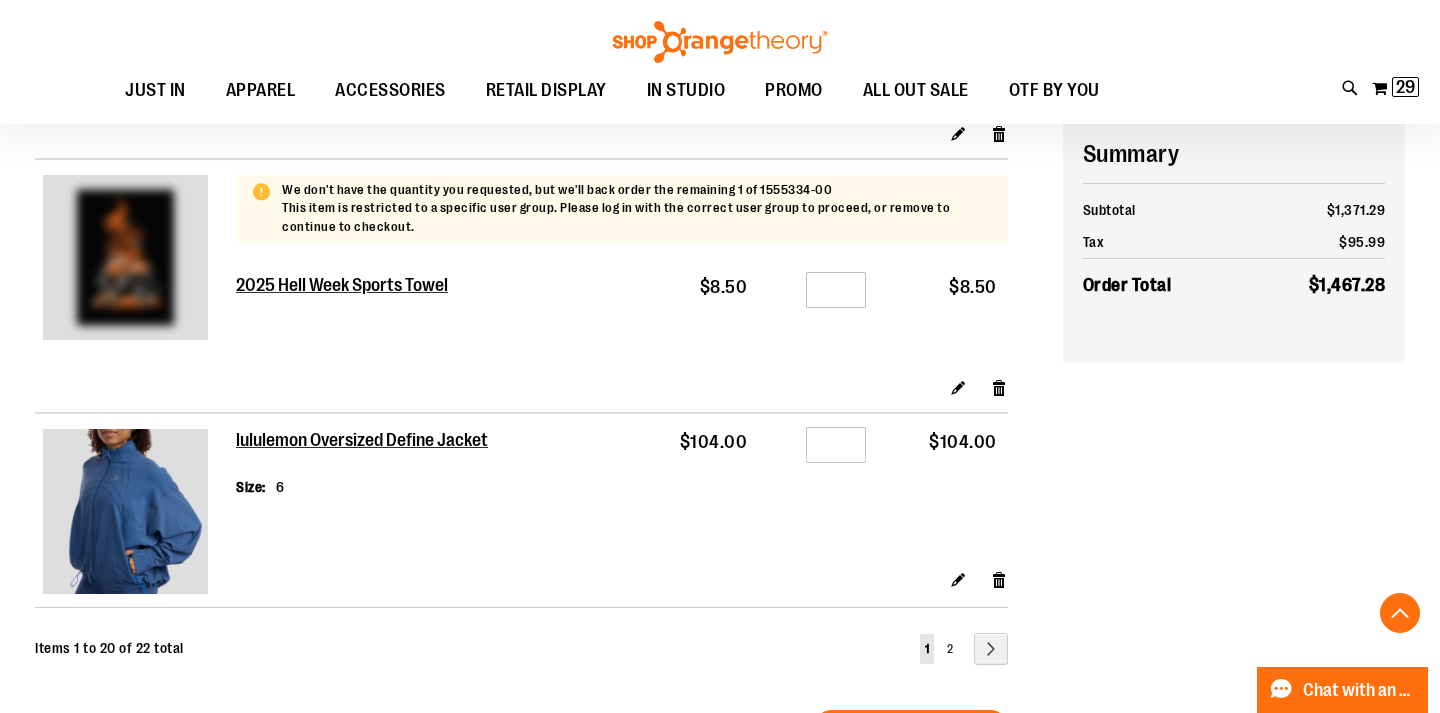 click at bounding box center [720, -2964] 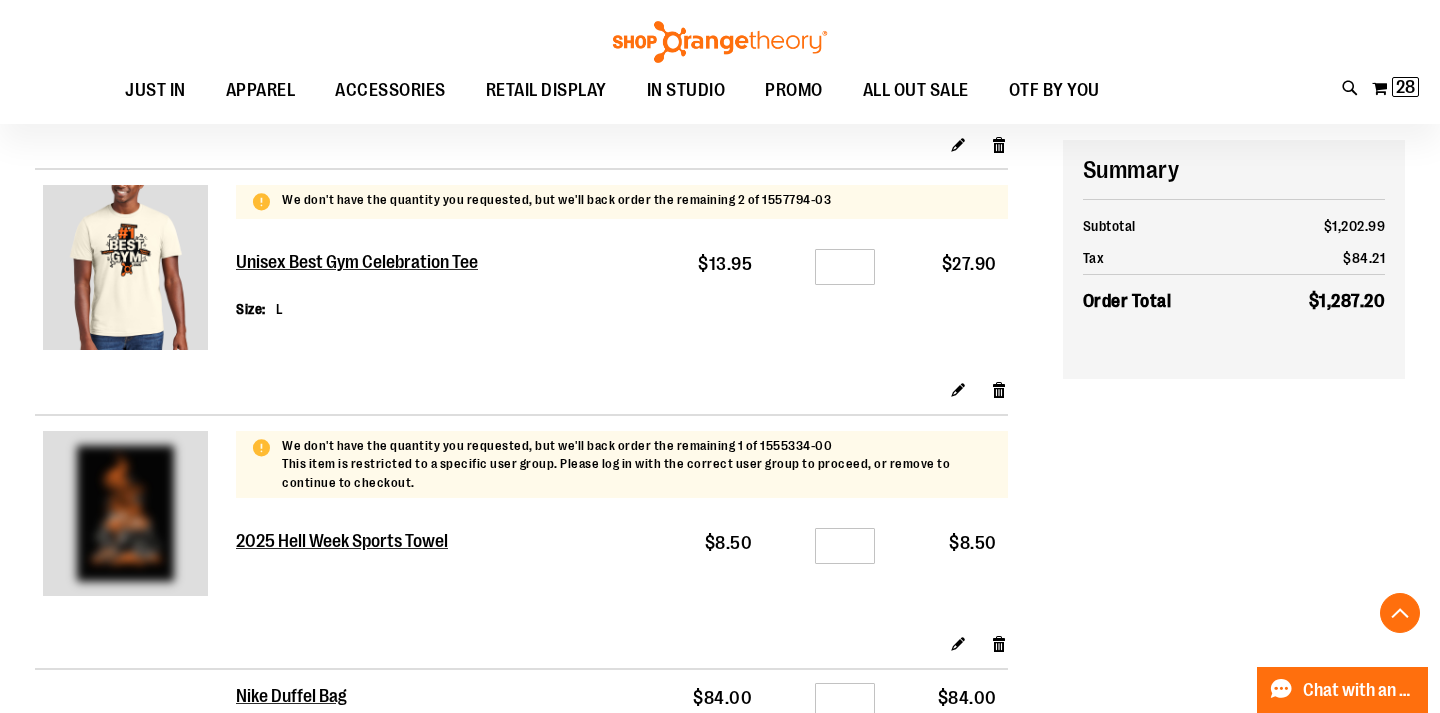scroll, scrollTop: 3663, scrollLeft: 0, axis: vertical 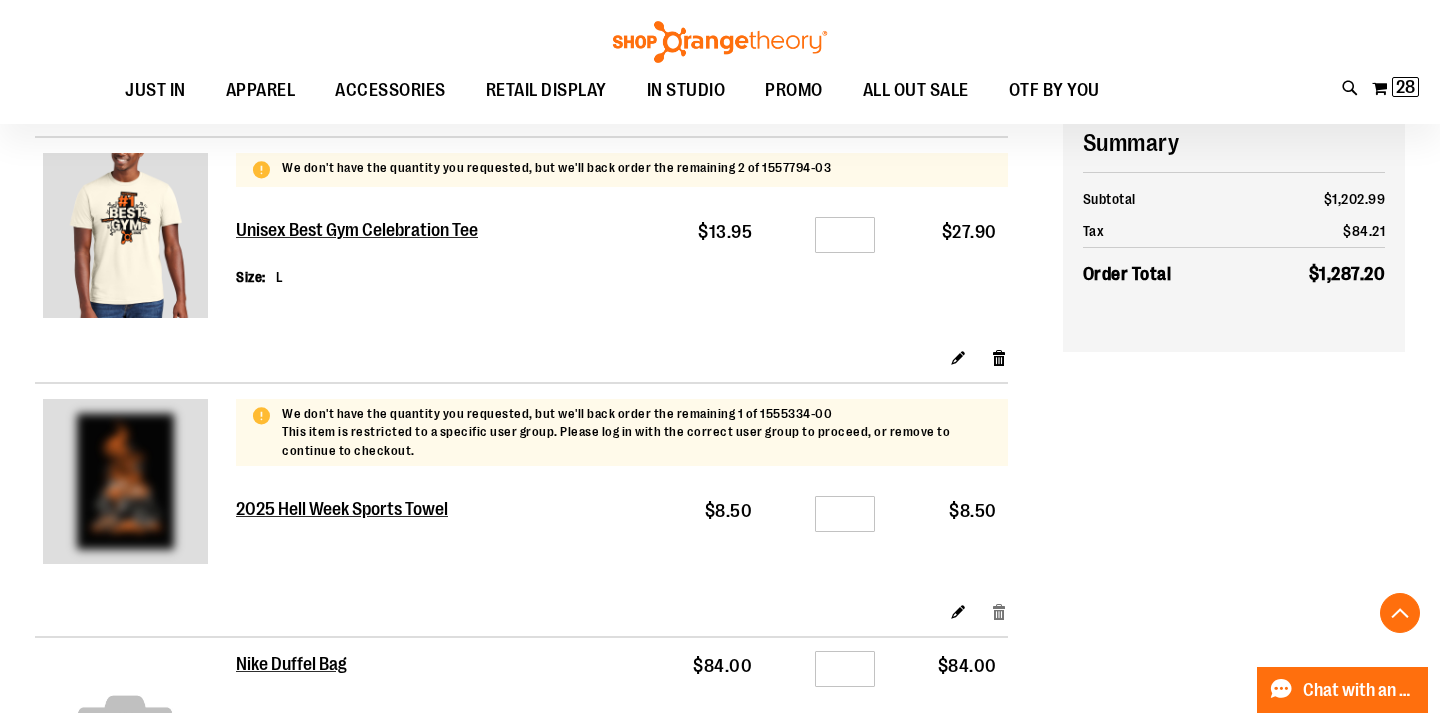 click on "Remove item" at bounding box center (999, 611) 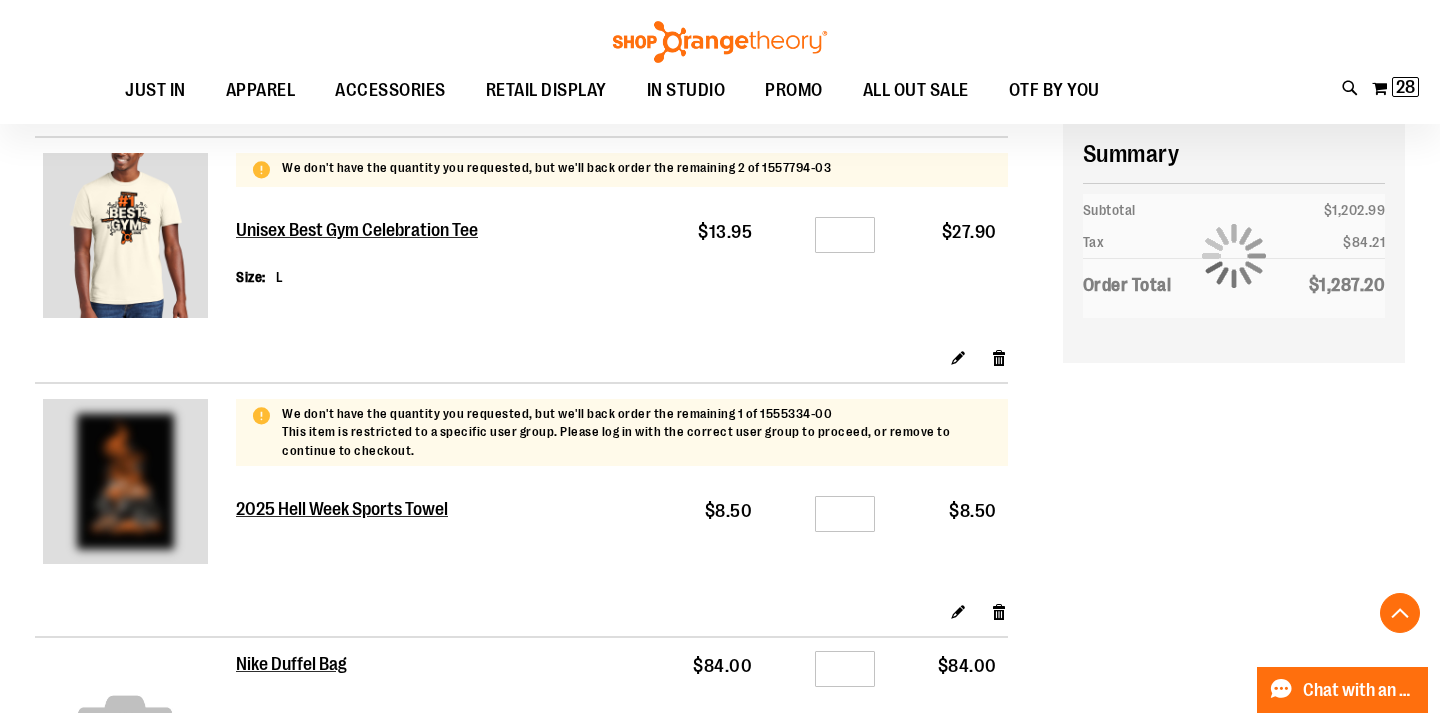 click at bounding box center (720, -2950) 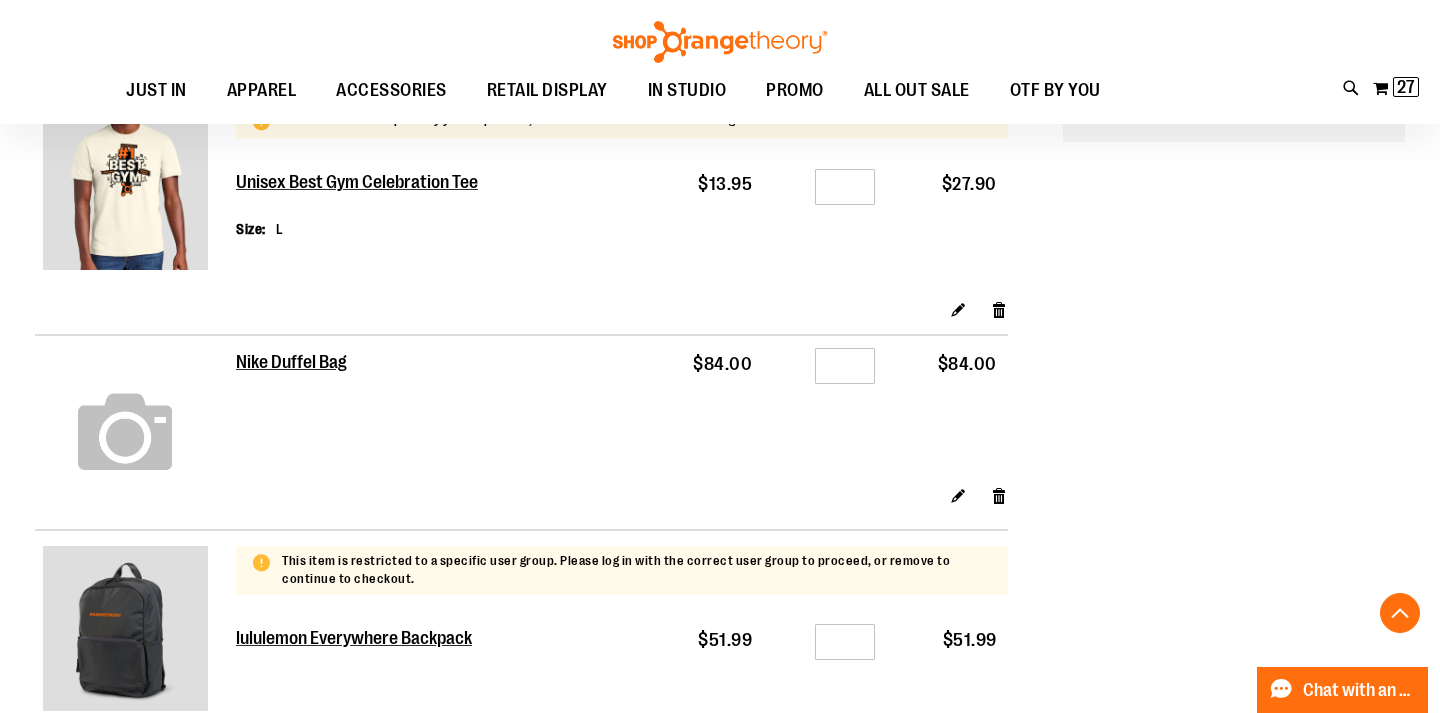 scroll, scrollTop: 3461, scrollLeft: 0, axis: vertical 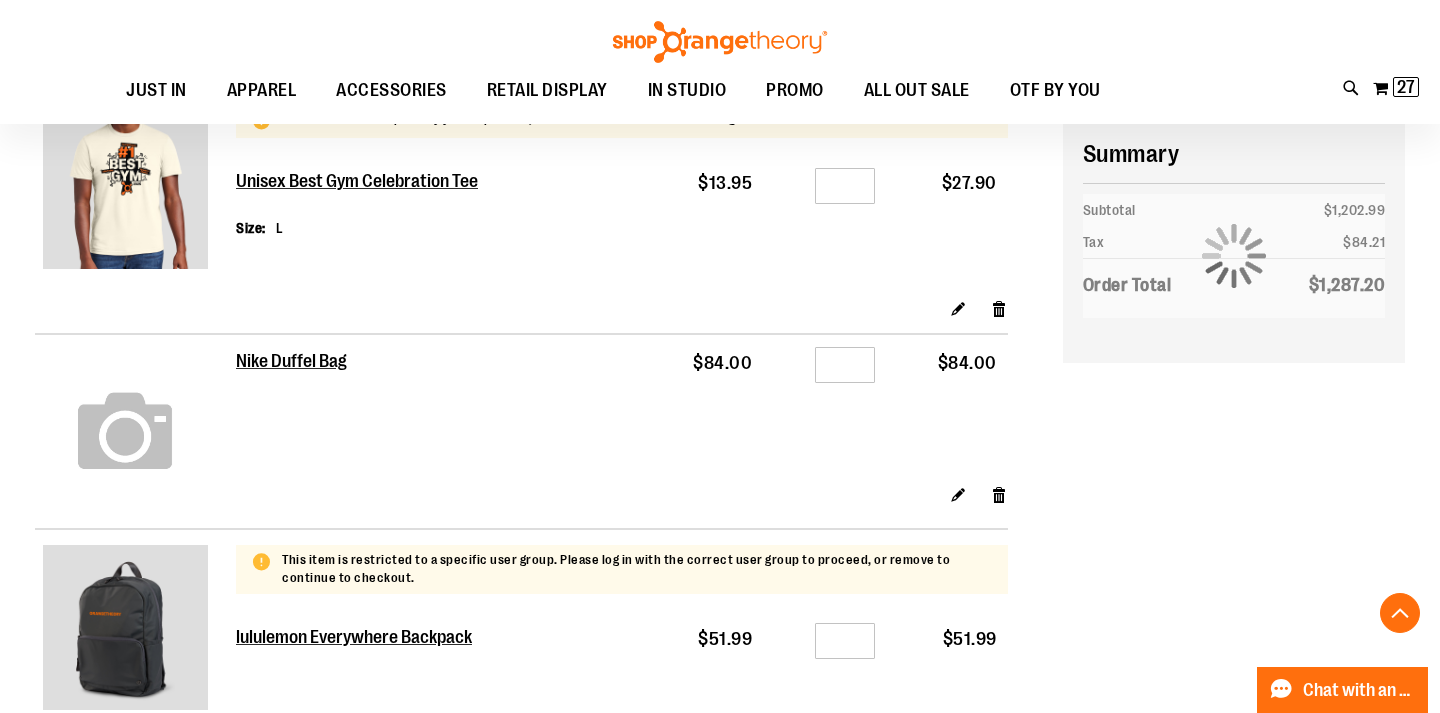 click at bounding box center [720, -2748] 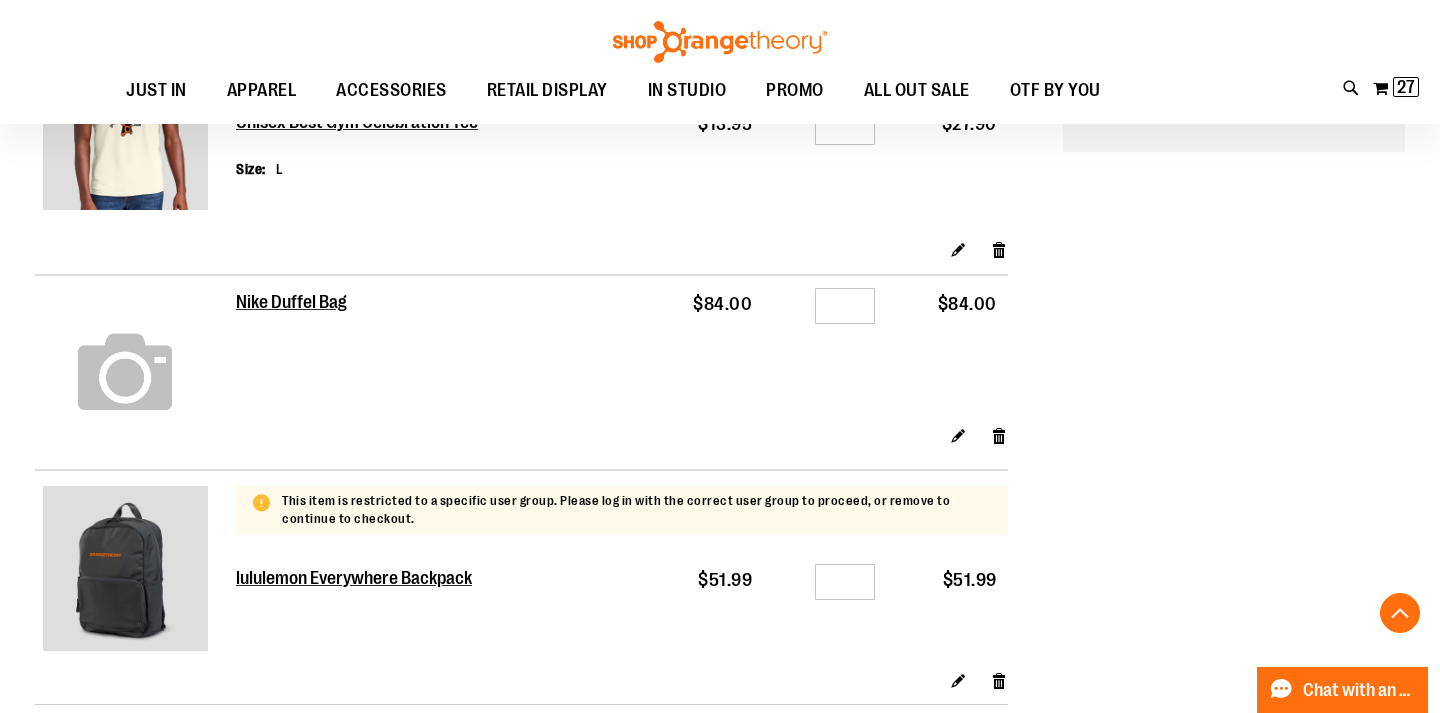 scroll, scrollTop: 3518, scrollLeft: 0, axis: vertical 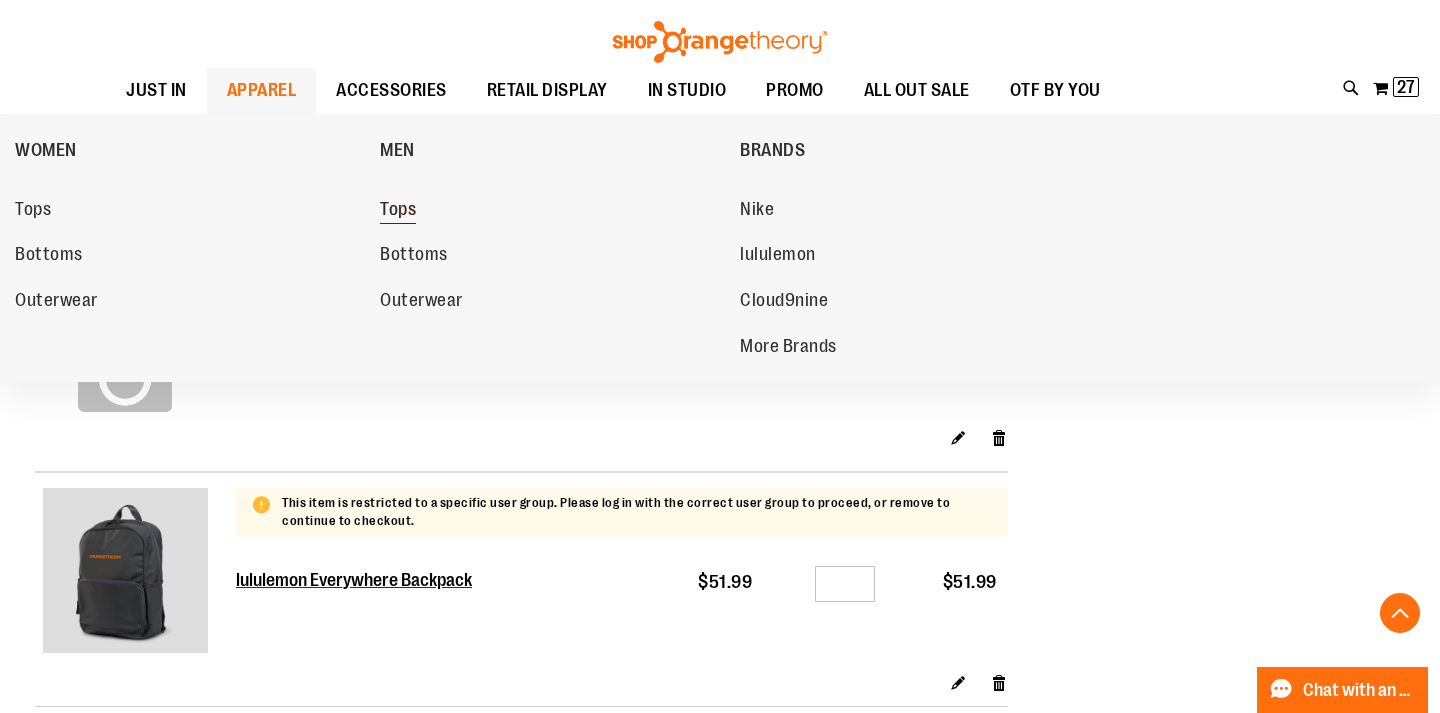 click on "Tops" at bounding box center [398, 211] 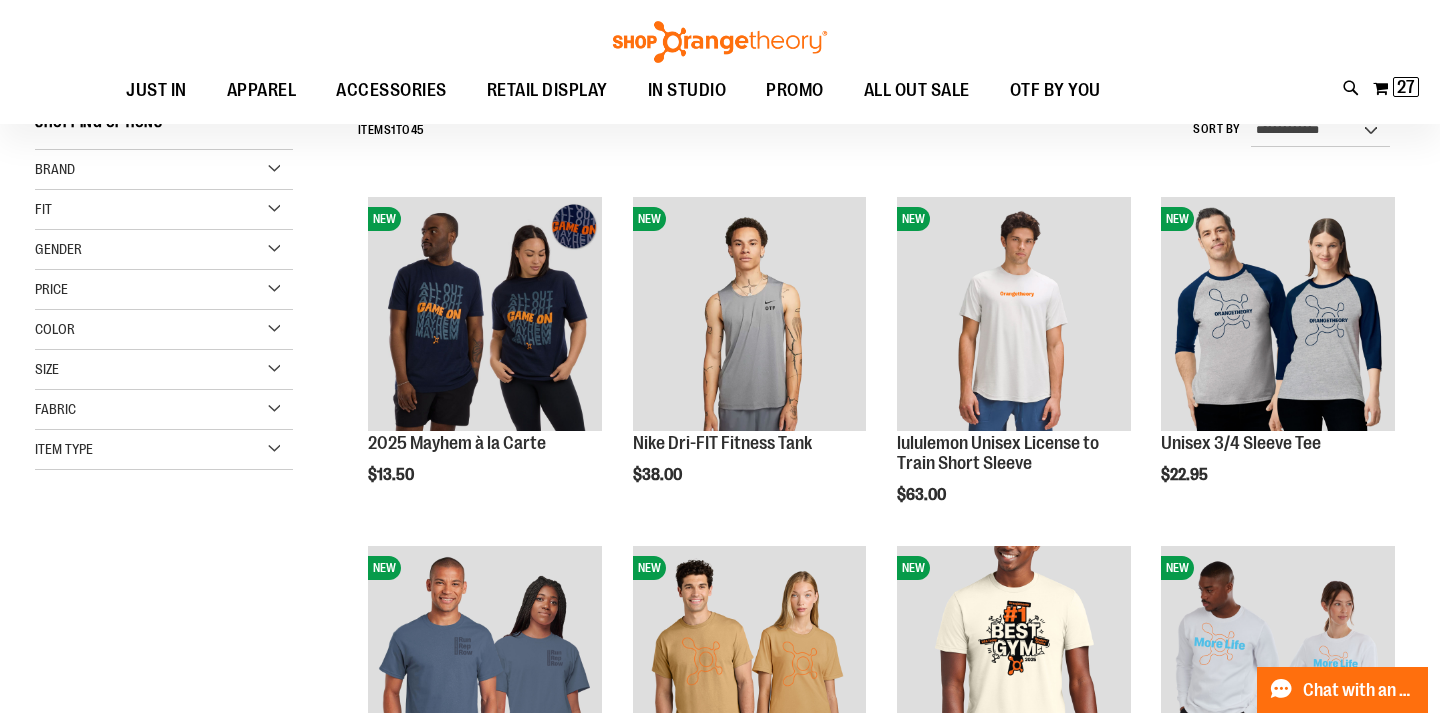 scroll, scrollTop: 200, scrollLeft: 0, axis: vertical 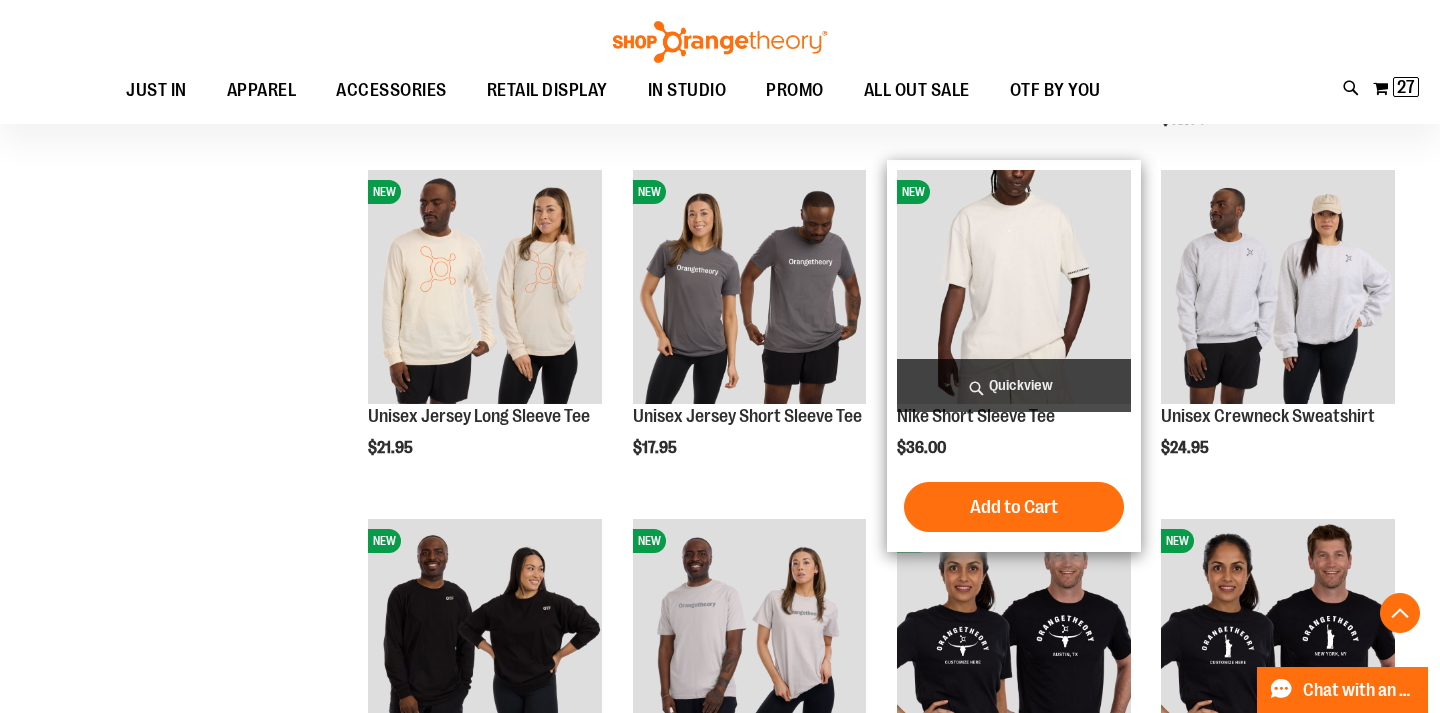 click on "Quickview" at bounding box center (1014, 385) 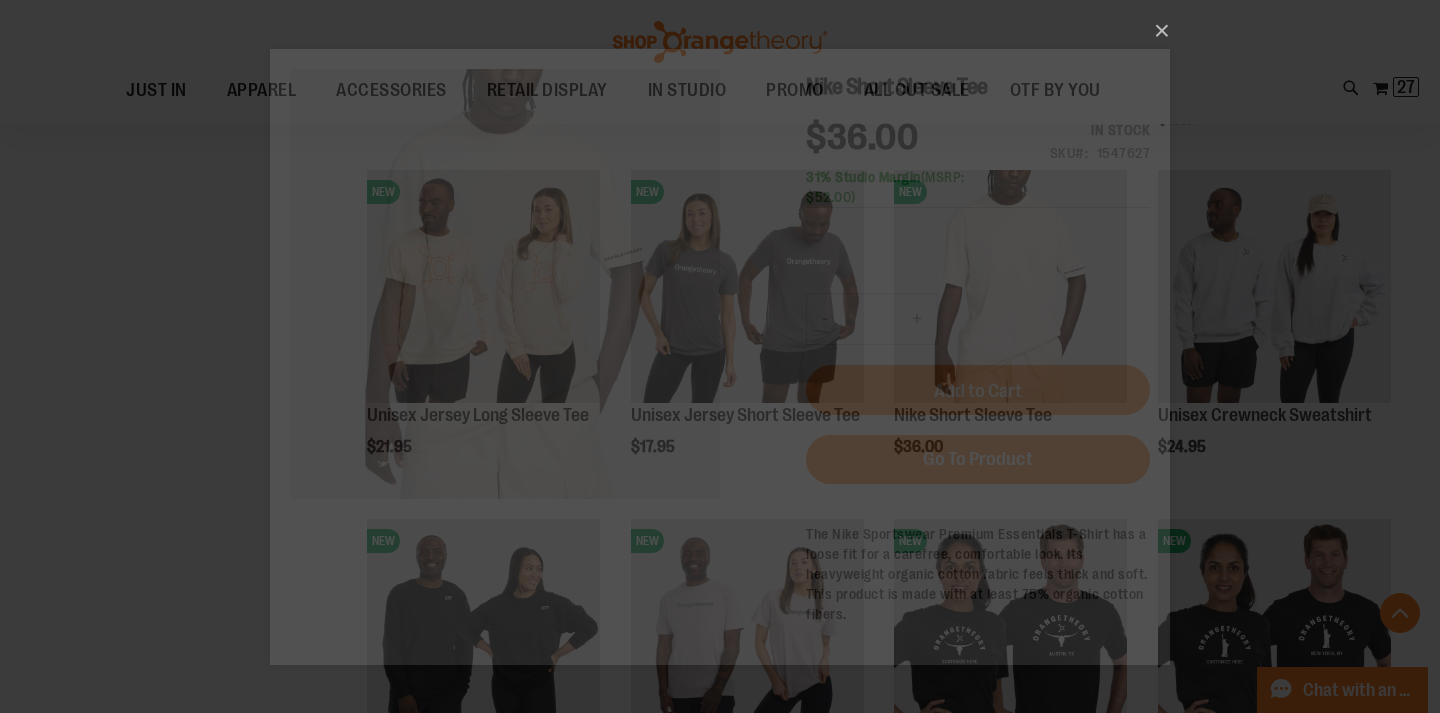 scroll, scrollTop: 0, scrollLeft: 0, axis: both 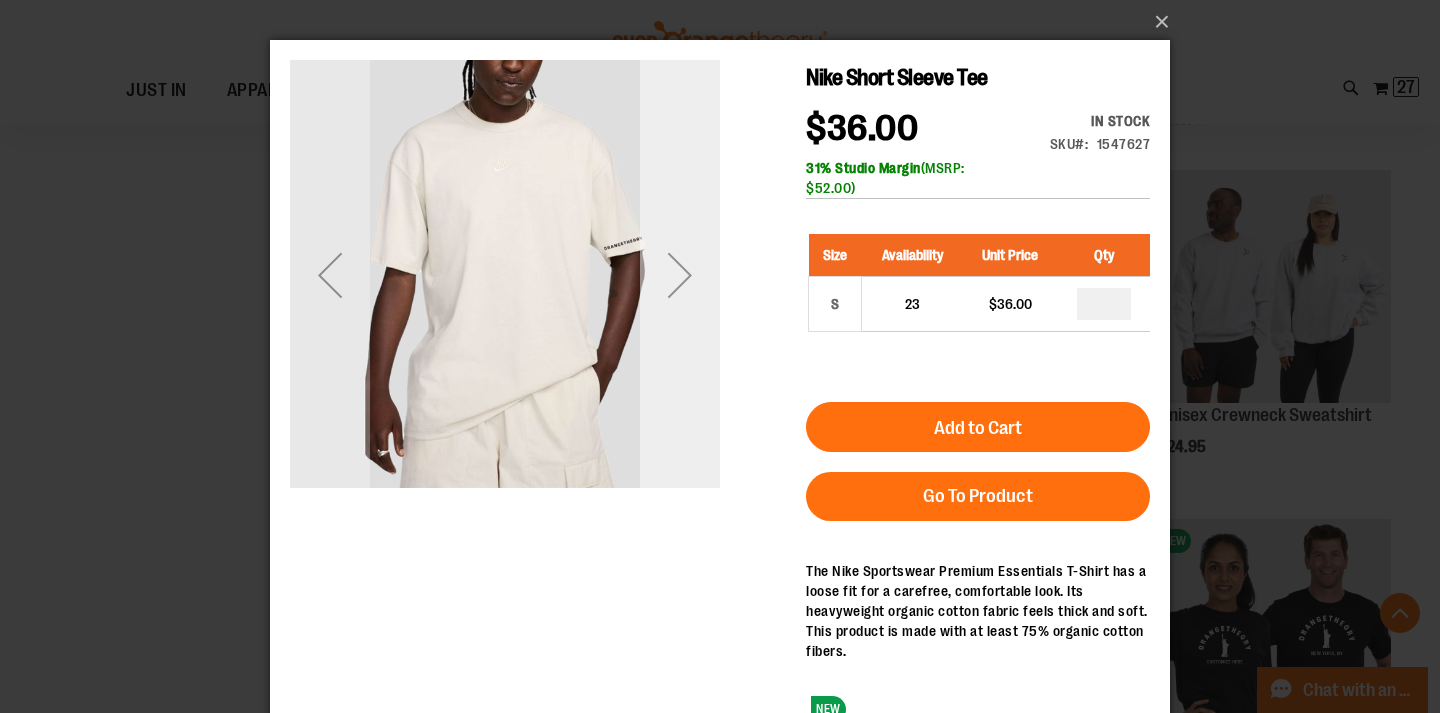 click at bounding box center [680, 275] 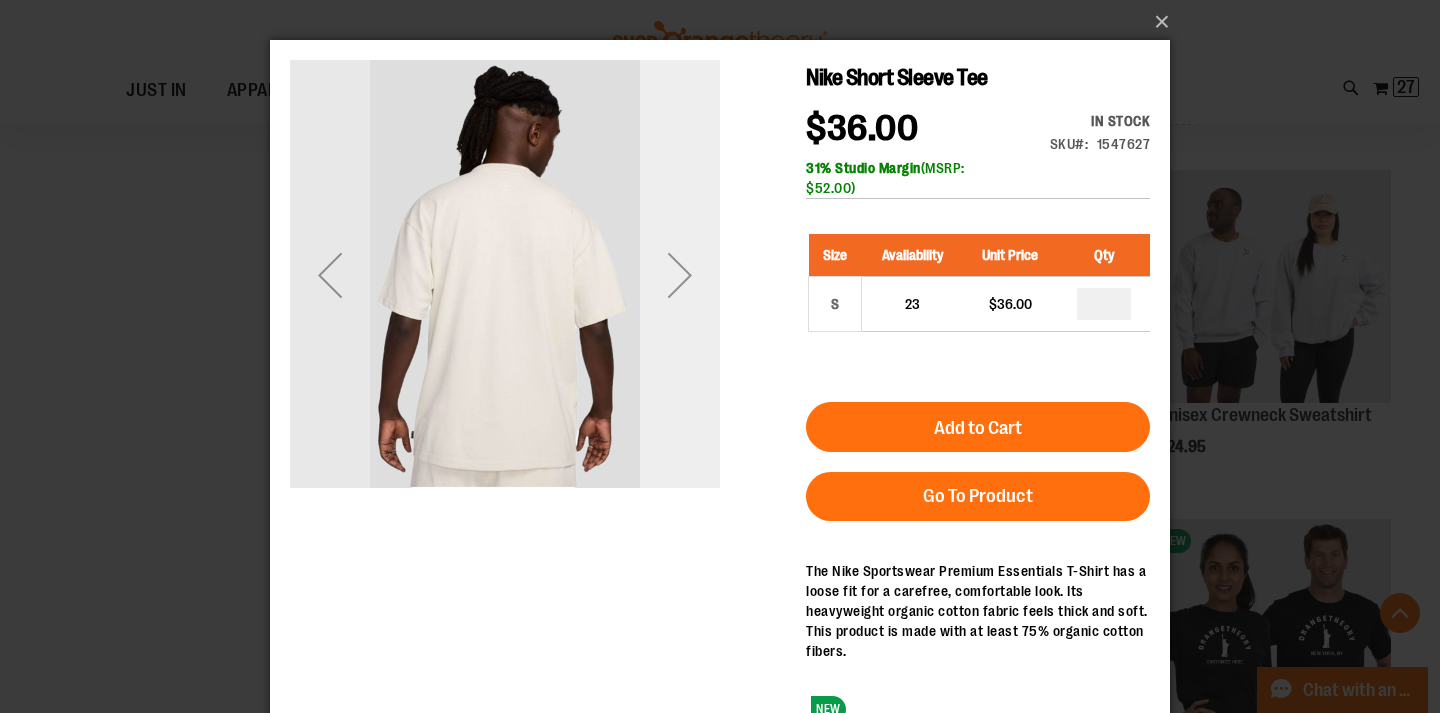 click at bounding box center [680, 275] 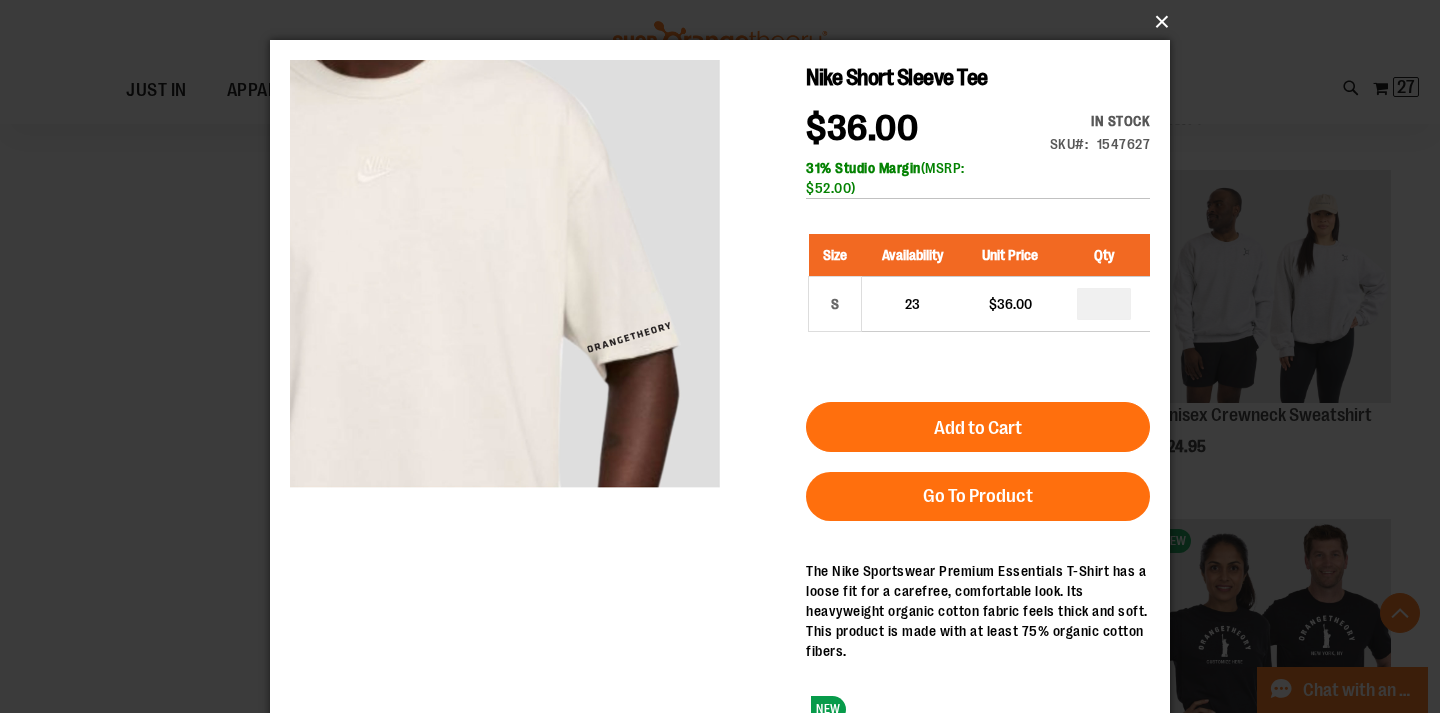 click on "×" at bounding box center (726, 22) 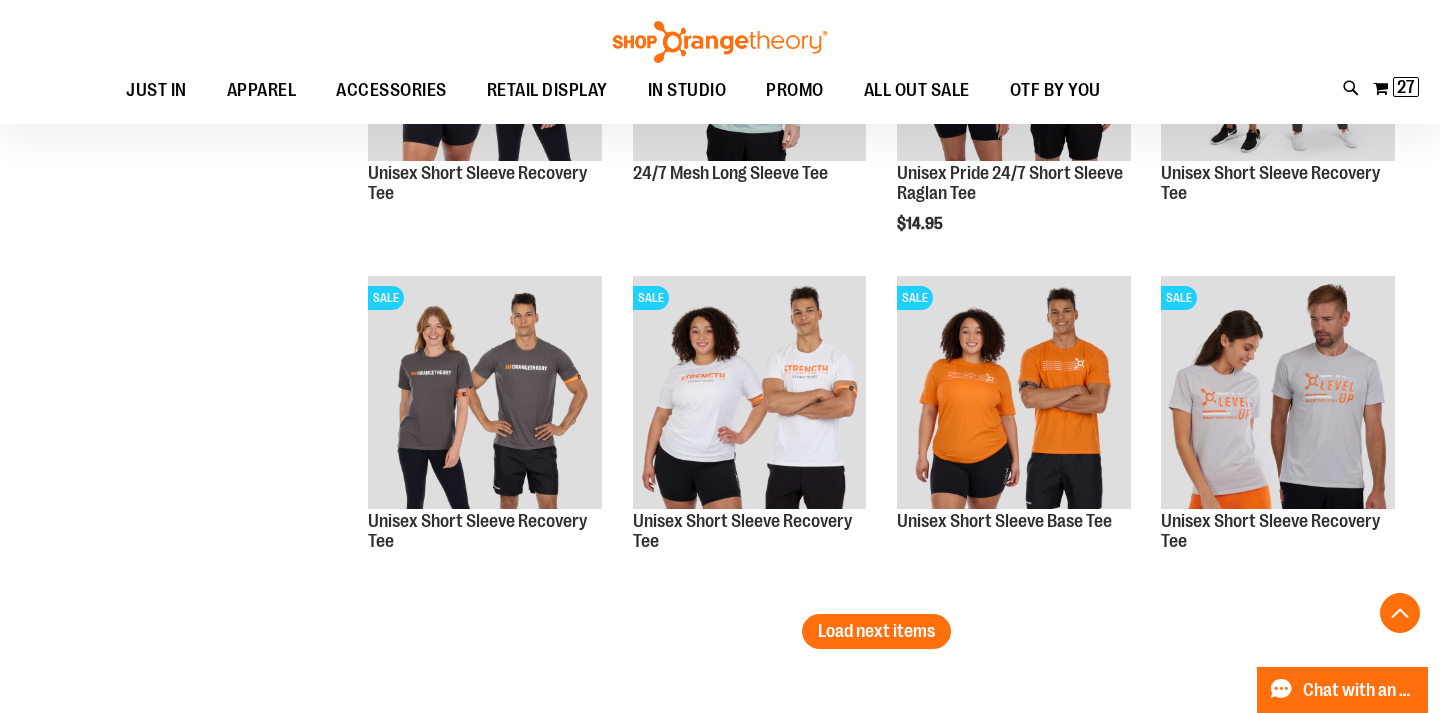 scroll, scrollTop: 2917, scrollLeft: 0, axis: vertical 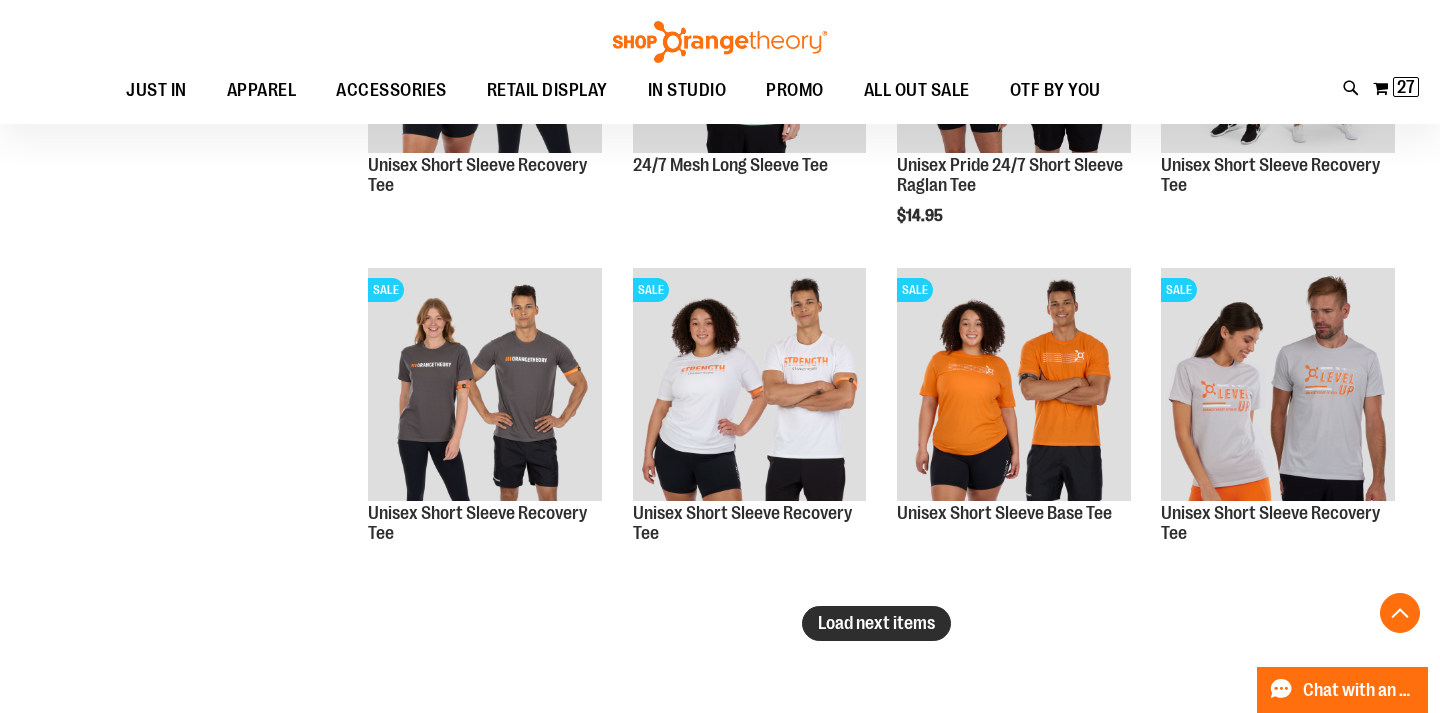 click on "Load next items" at bounding box center (876, 623) 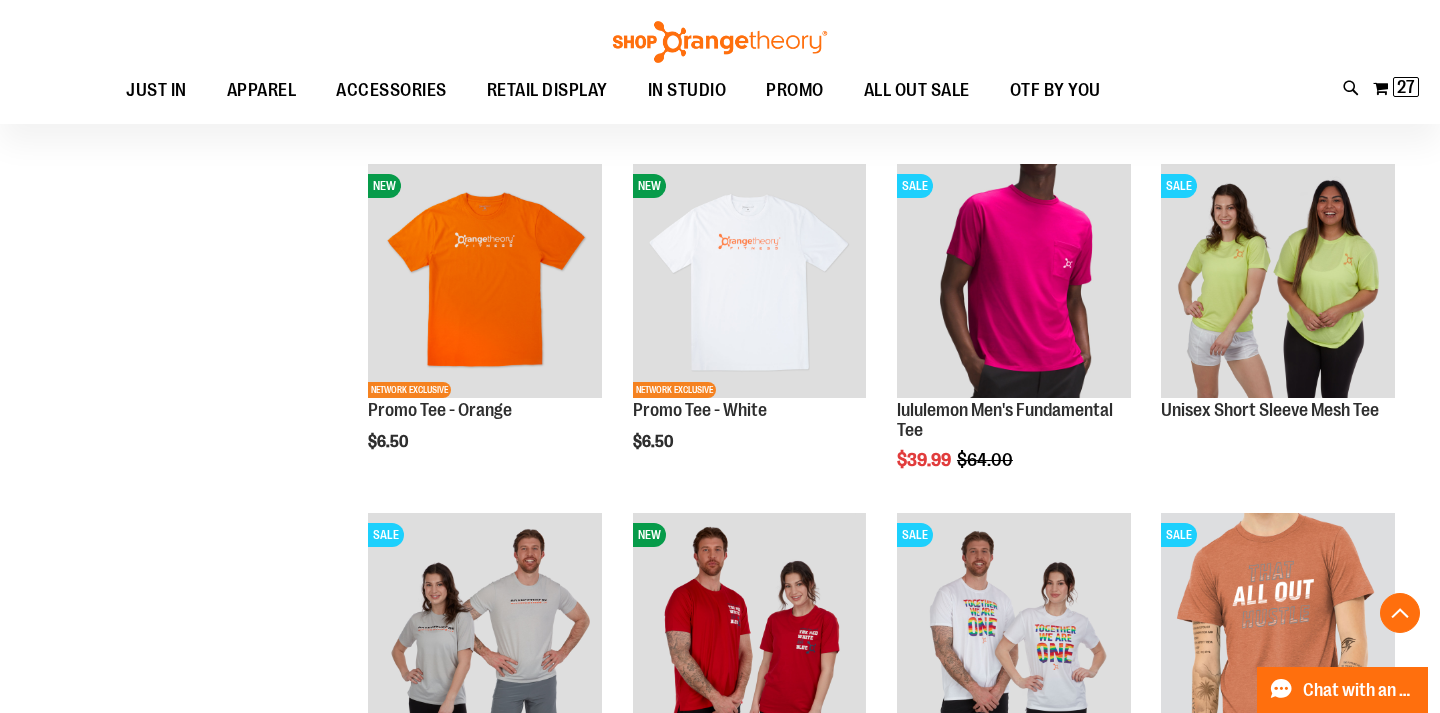scroll, scrollTop: 3380, scrollLeft: 0, axis: vertical 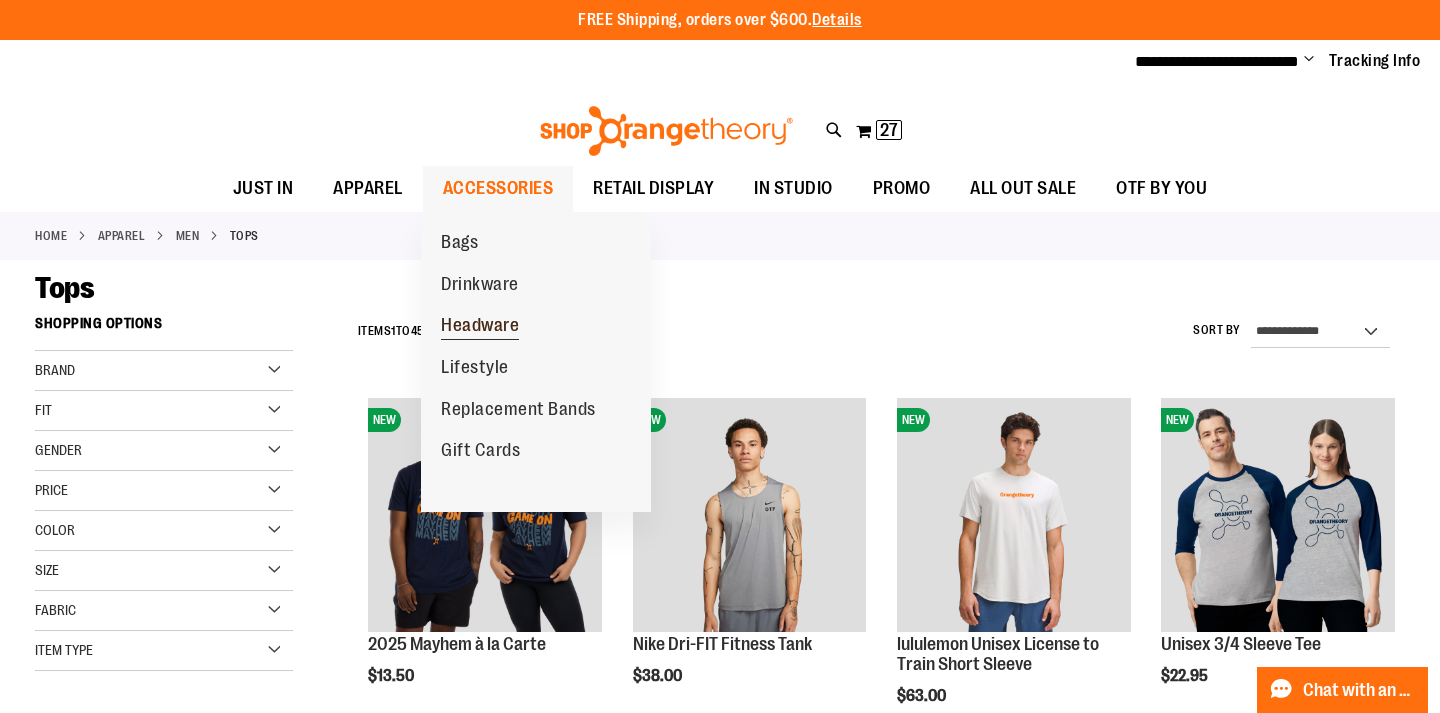 click on "Headware" at bounding box center [480, 327] 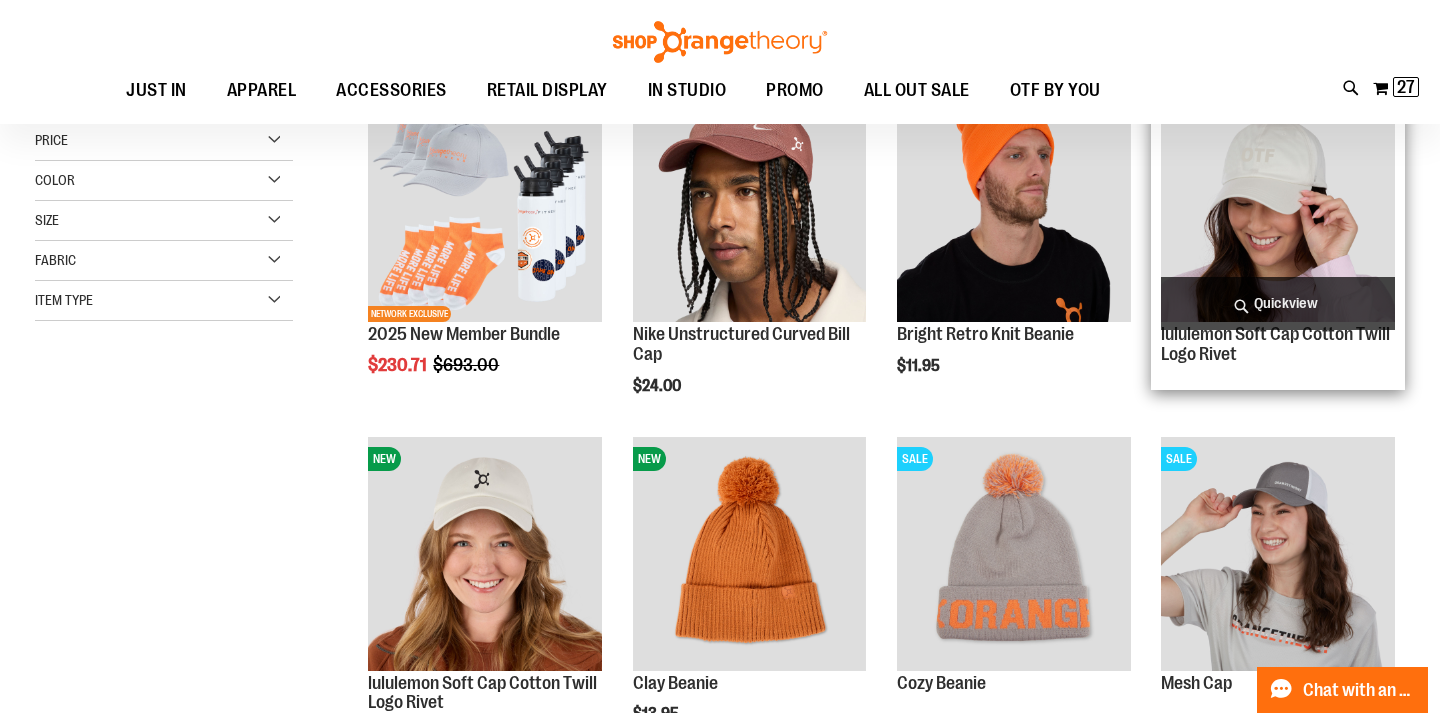 scroll, scrollTop: 140, scrollLeft: 0, axis: vertical 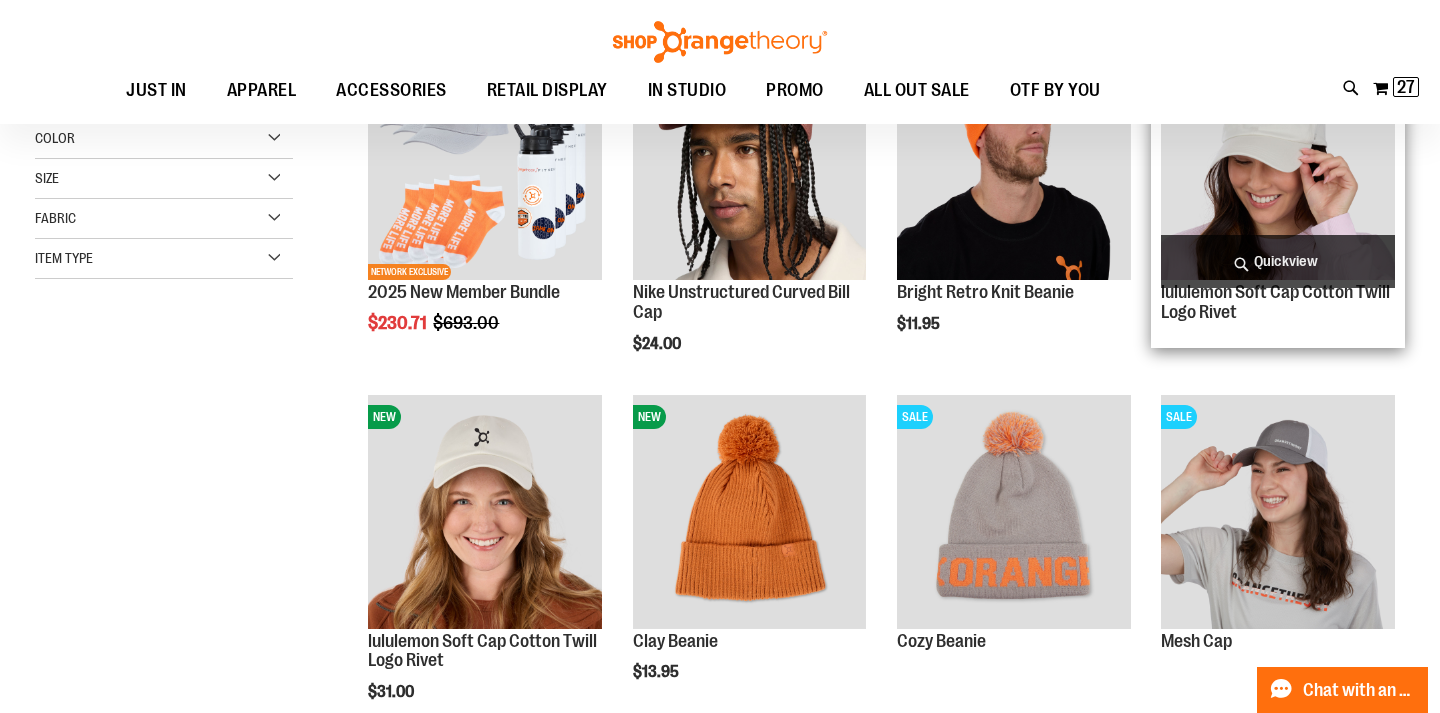 click on "Quickview" at bounding box center (1278, 261) 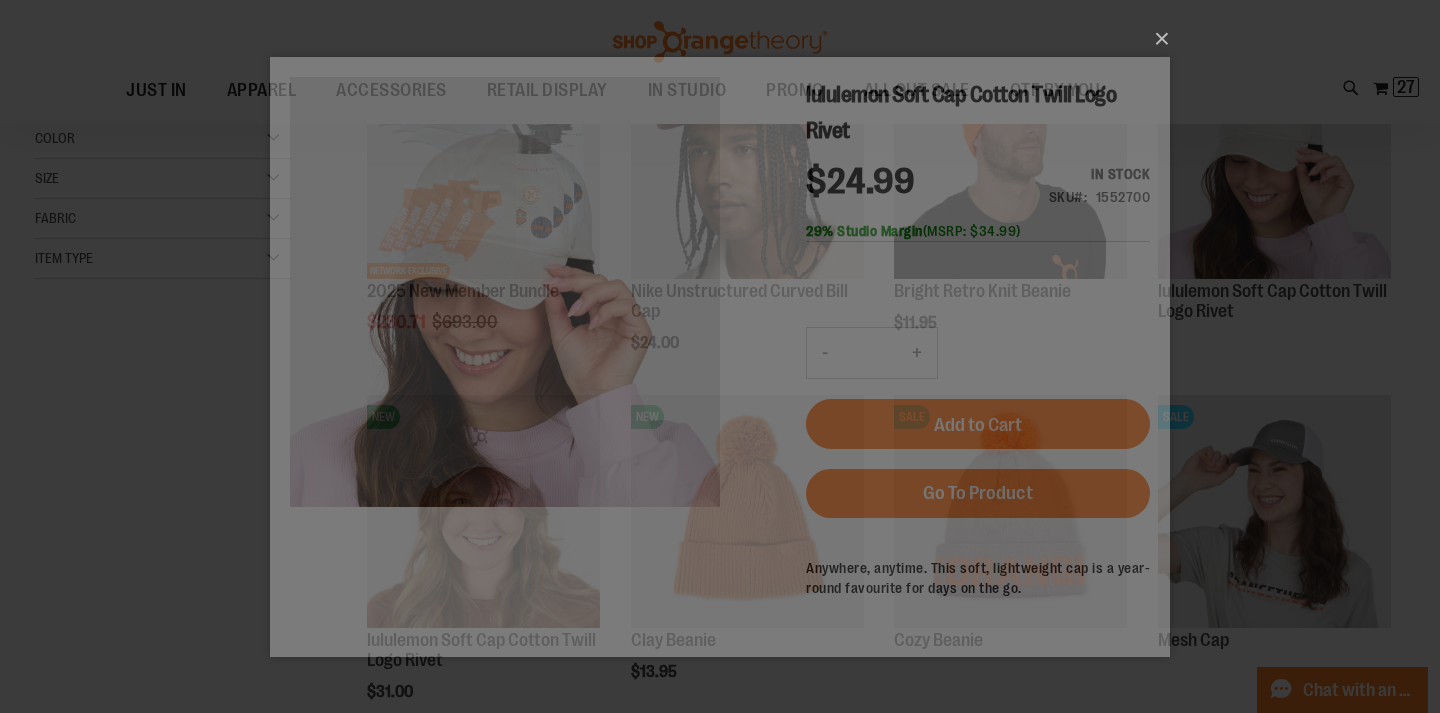 scroll, scrollTop: 0, scrollLeft: 0, axis: both 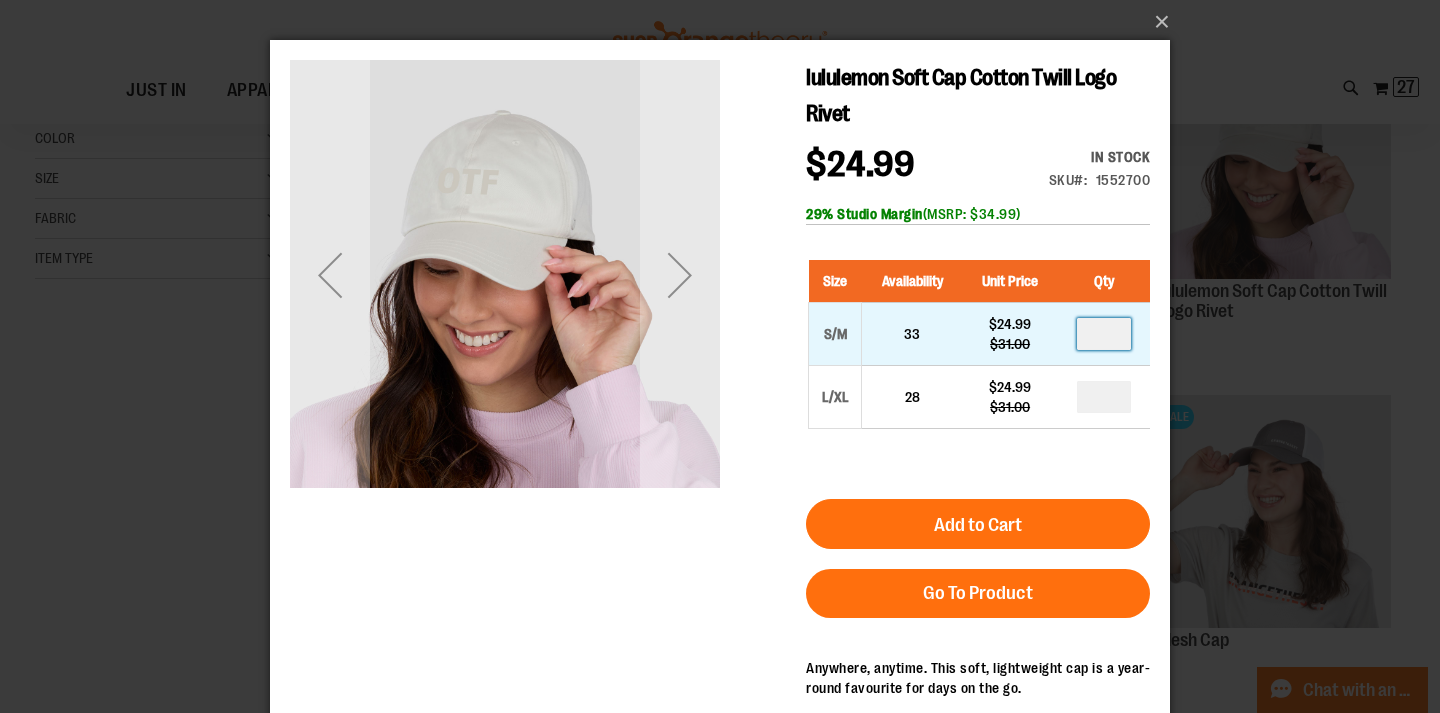 click at bounding box center (1104, 334) 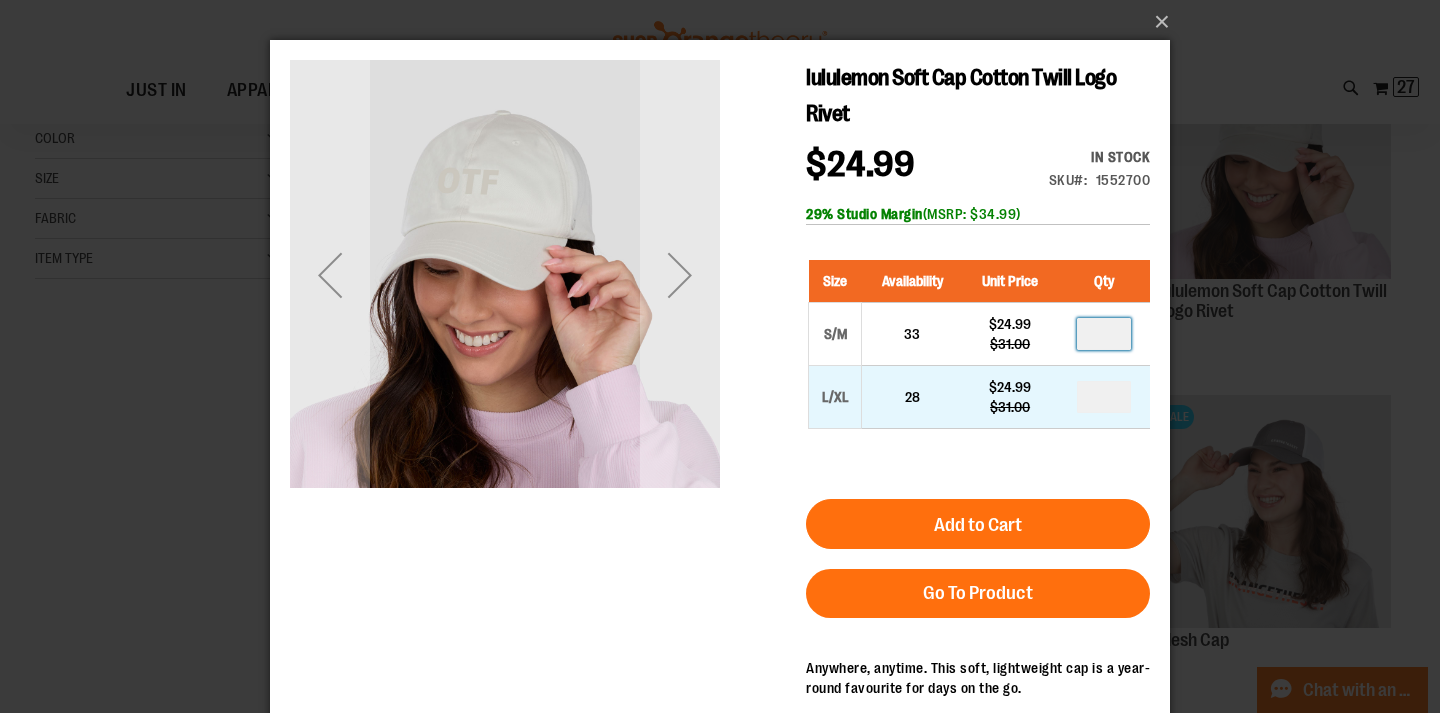 type on "*" 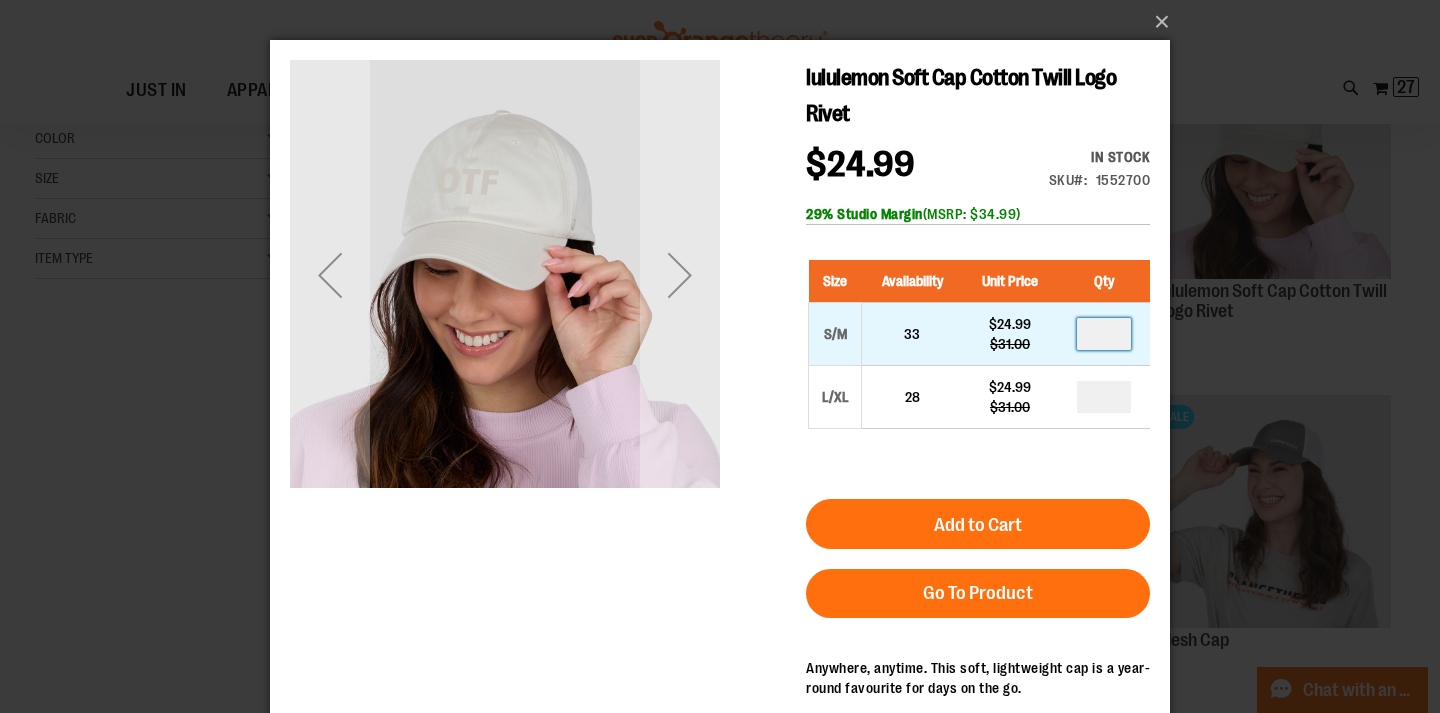 type on "*" 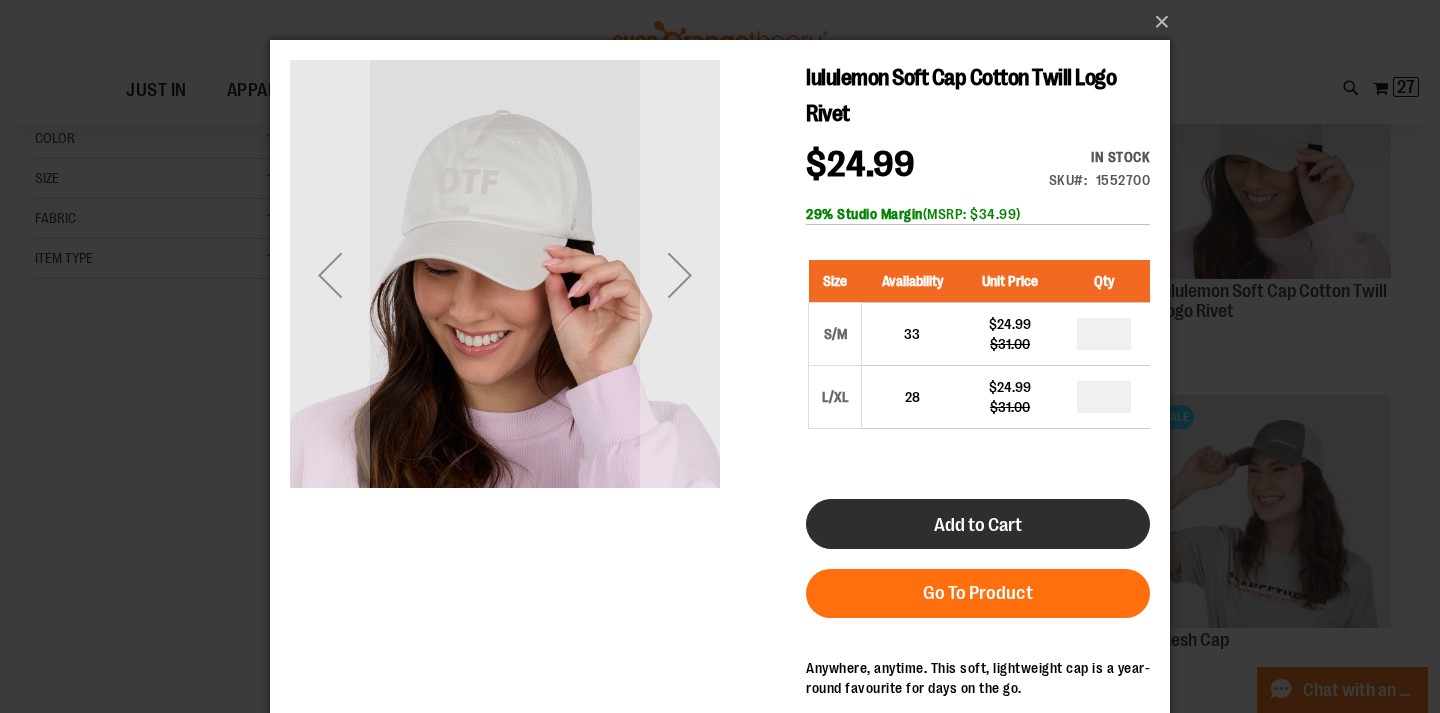 click on "Add to Cart" at bounding box center (978, 525) 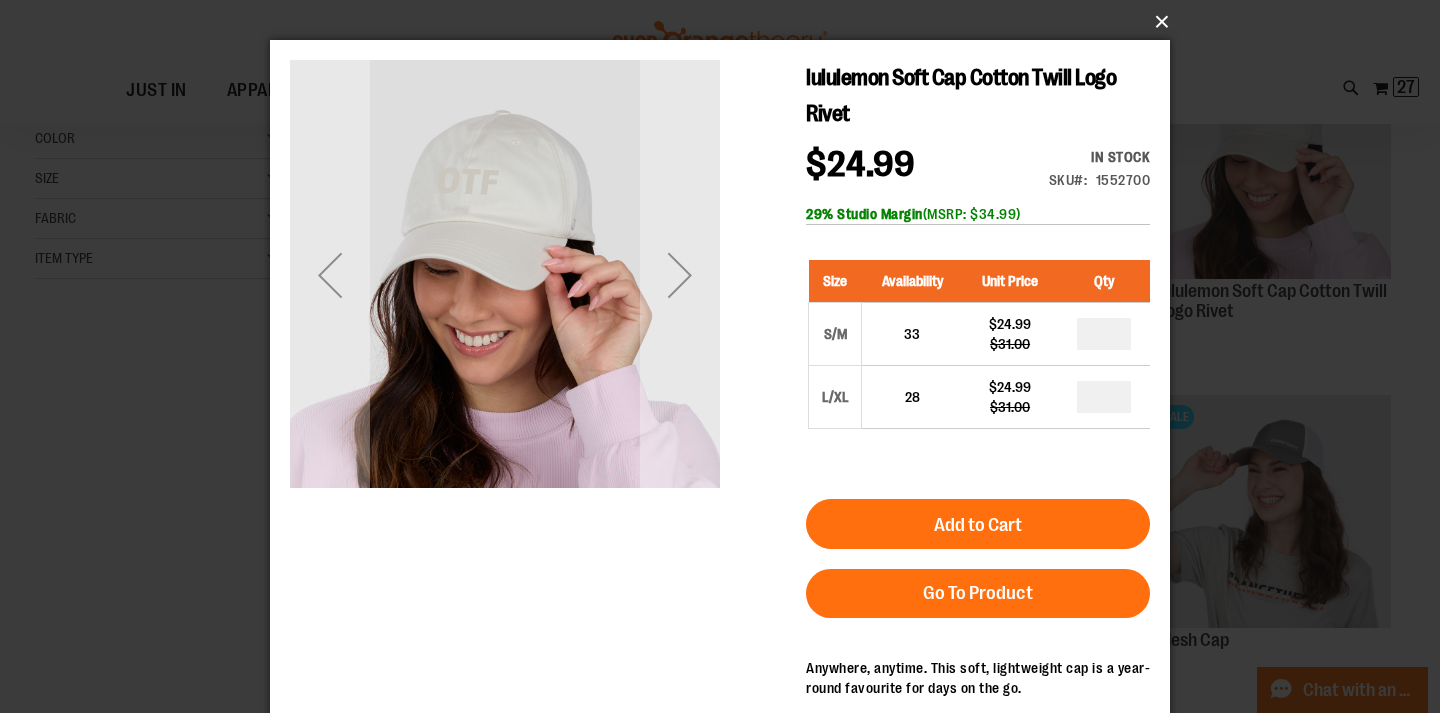click on "×" at bounding box center (726, 22) 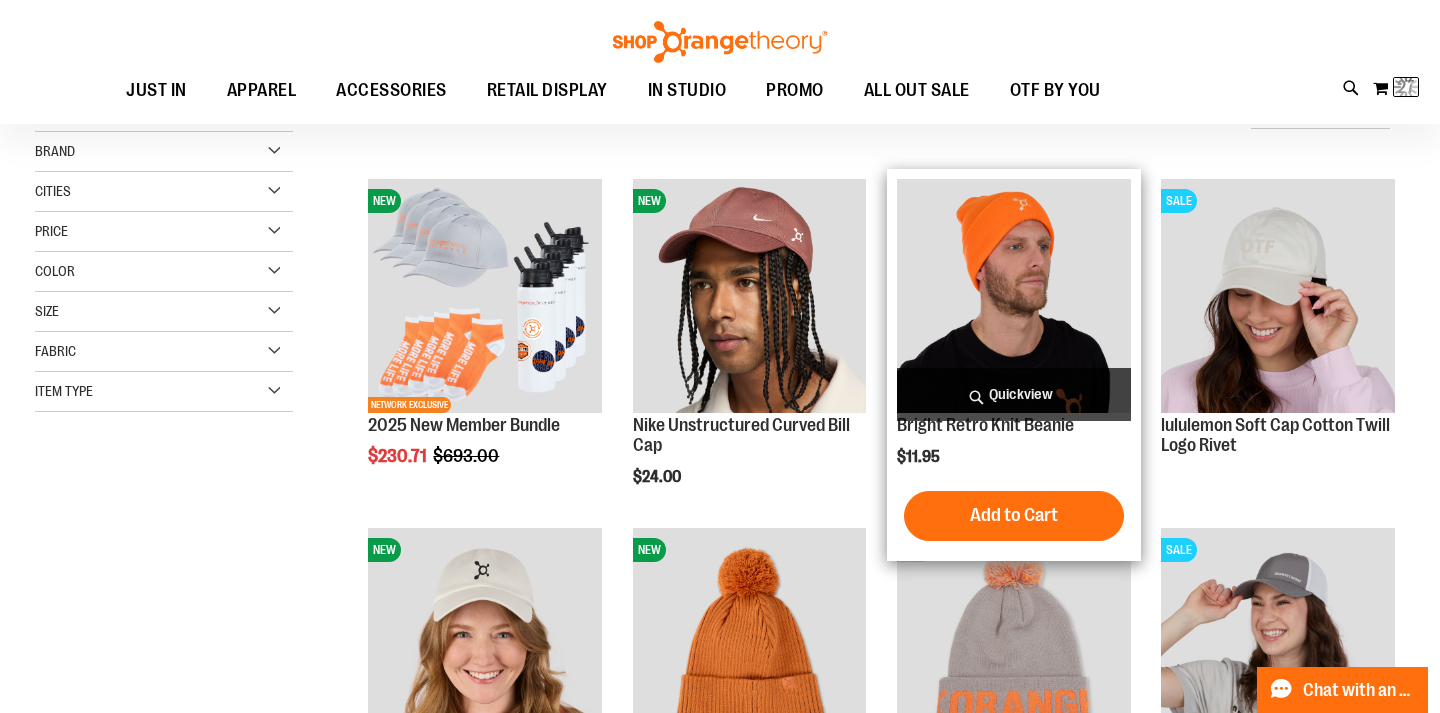 scroll, scrollTop: 0, scrollLeft: 0, axis: both 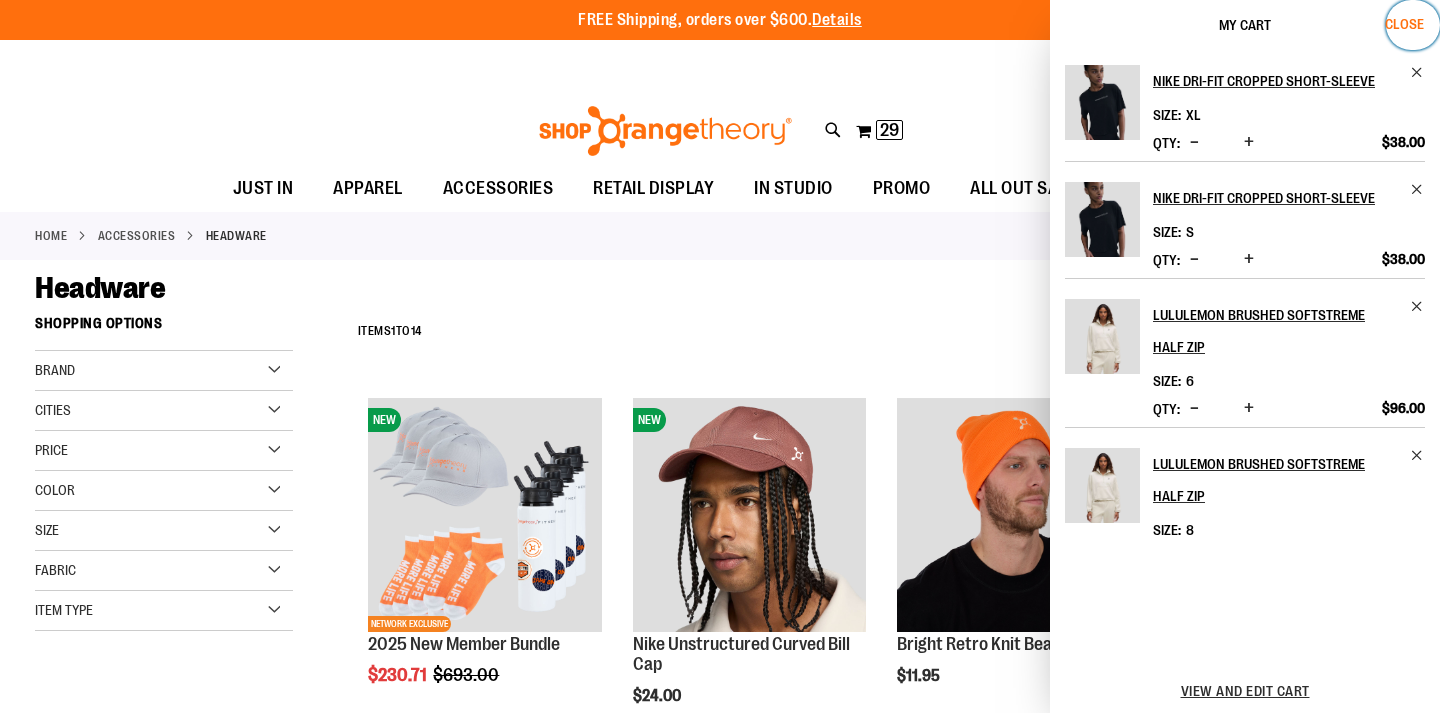 click on "Close" at bounding box center [1404, 24] 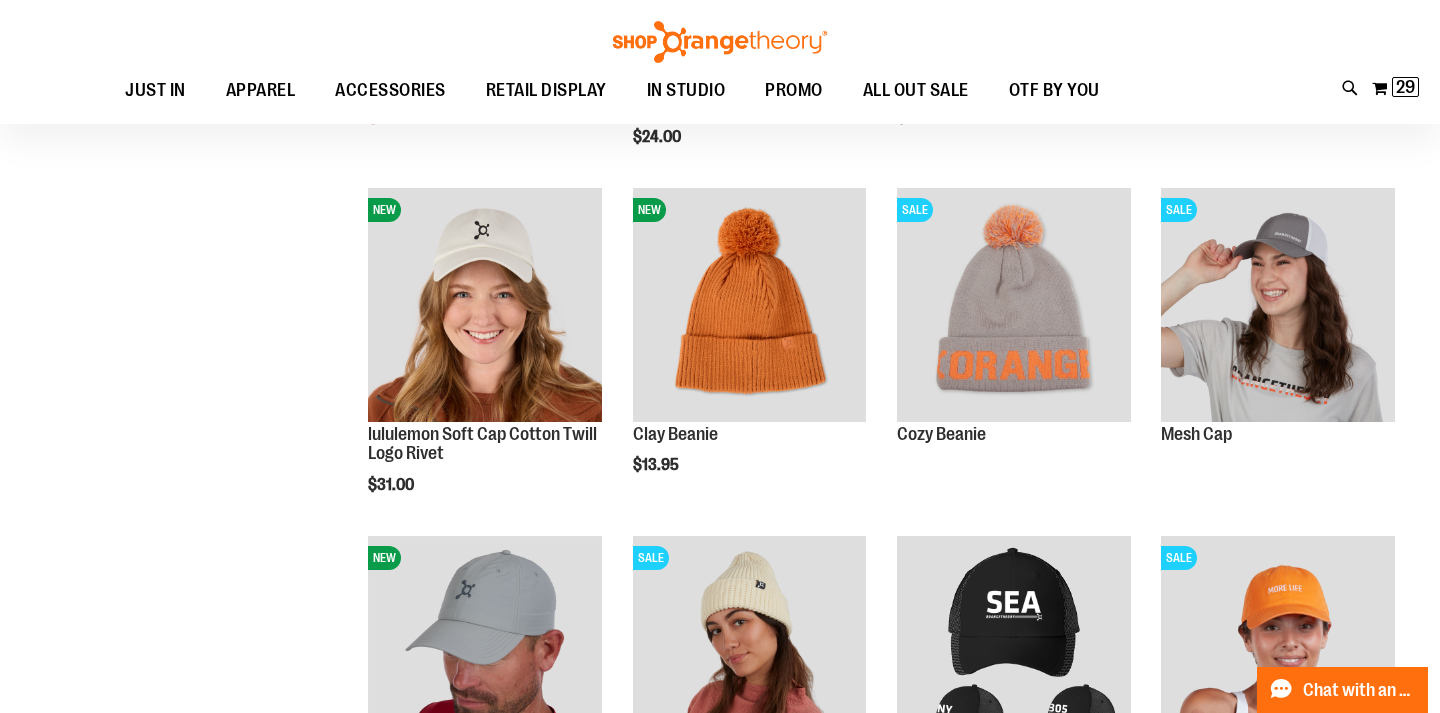 scroll, scrollTop: 0, scrollLeft: 0, axis: both 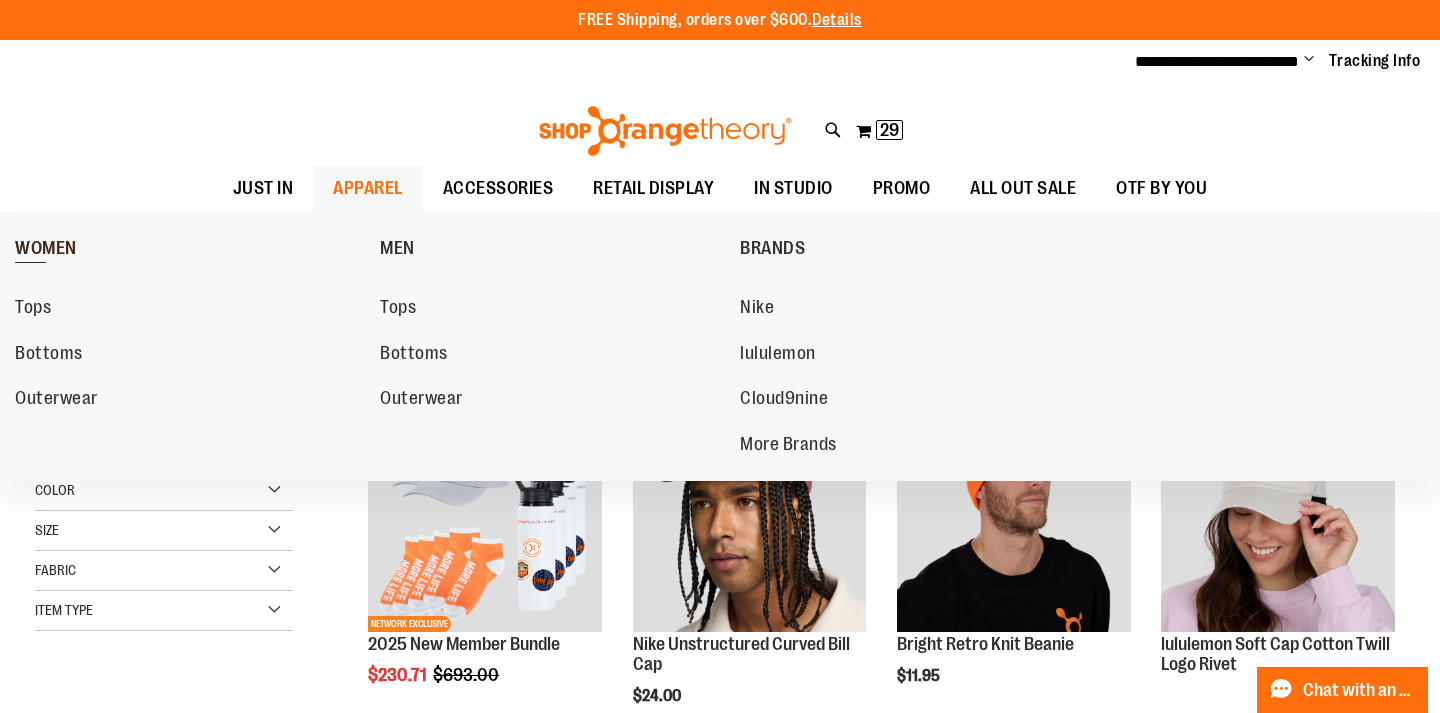 click on "WOMEN" at bounding box center (46, 250) 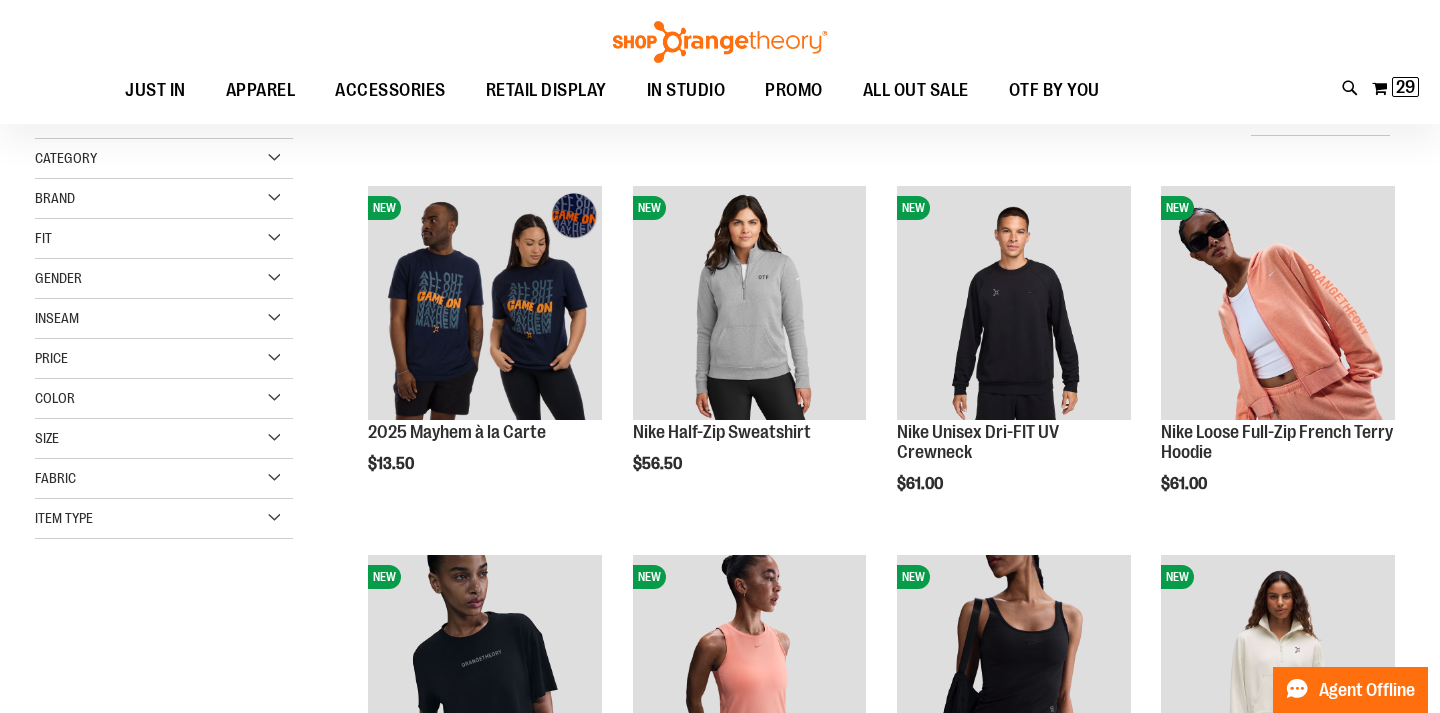 scroll, scrollTop: 220, scrollLeft: 0, axis: vertical 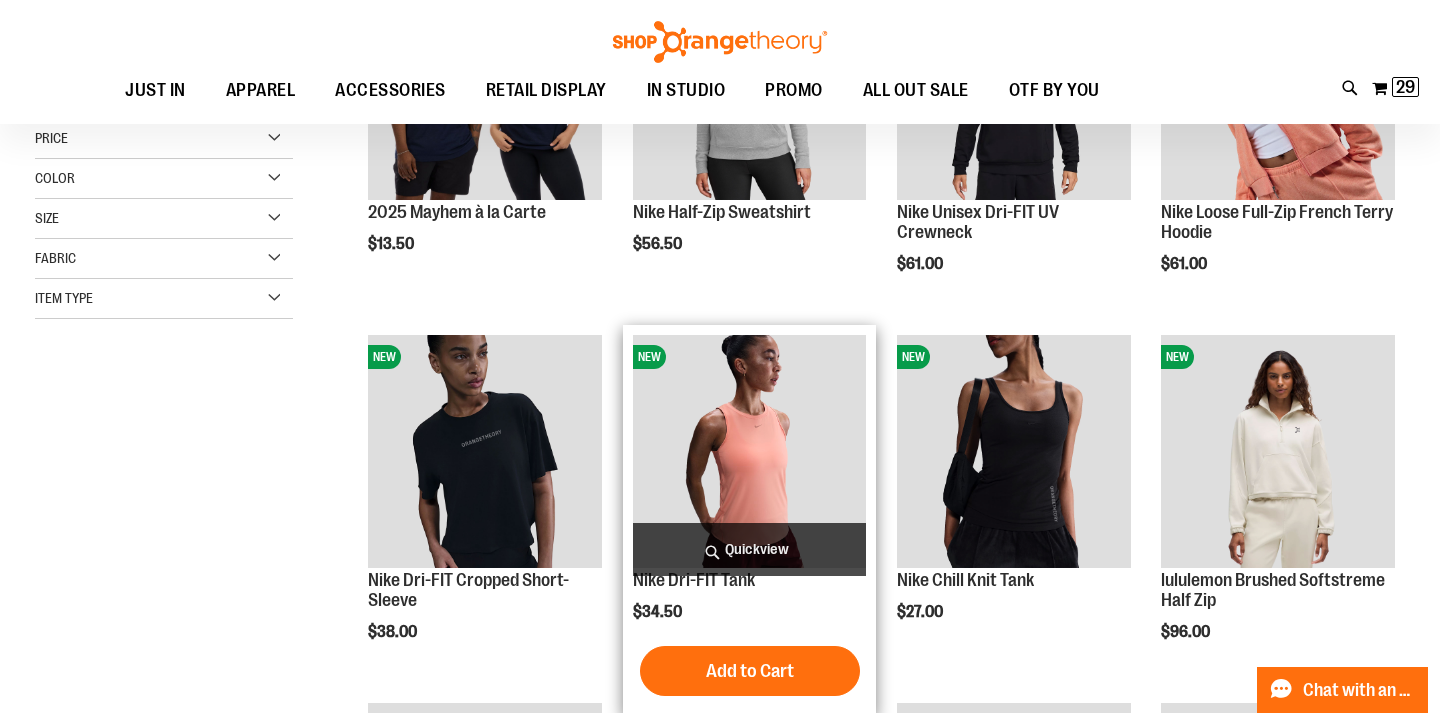 click on "Quickview" at bounding box center [750, 549] 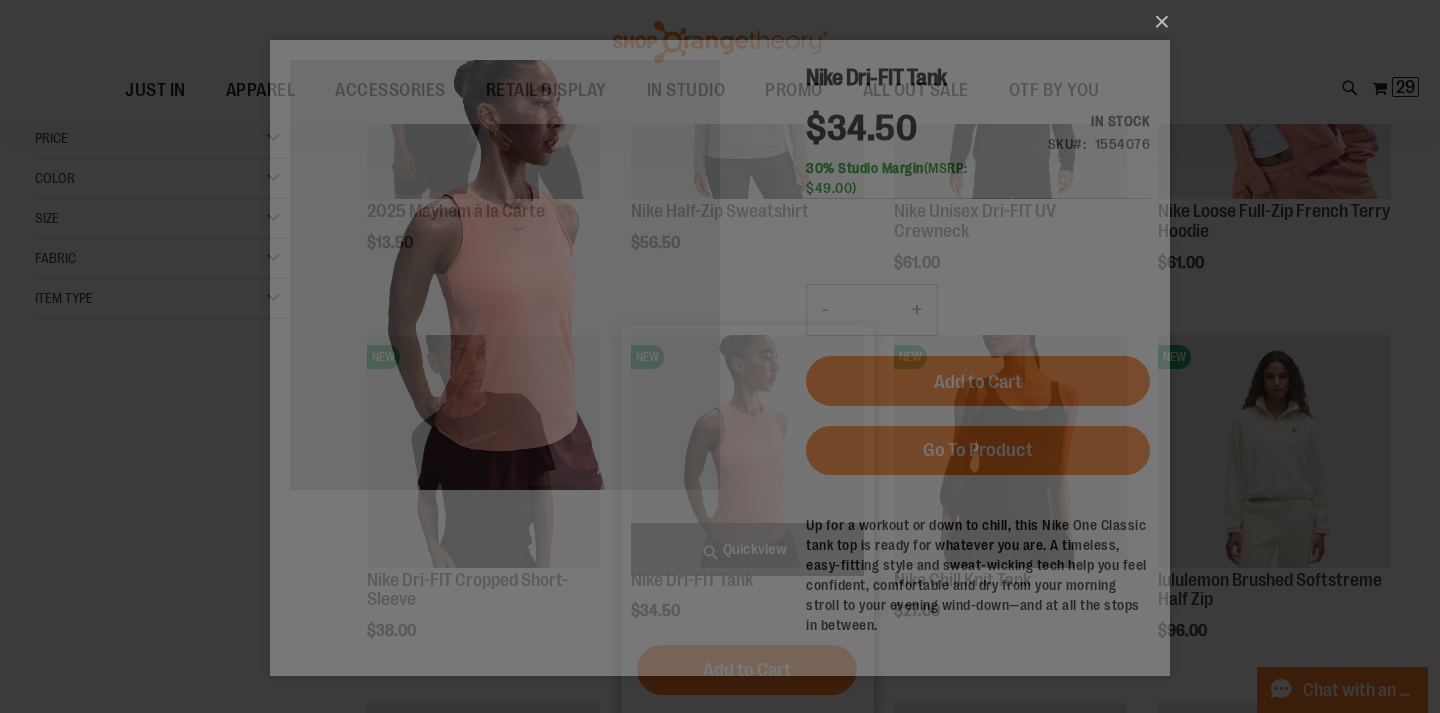 scroll, scrollTop: 0, scrollLeft: 0, axis: both 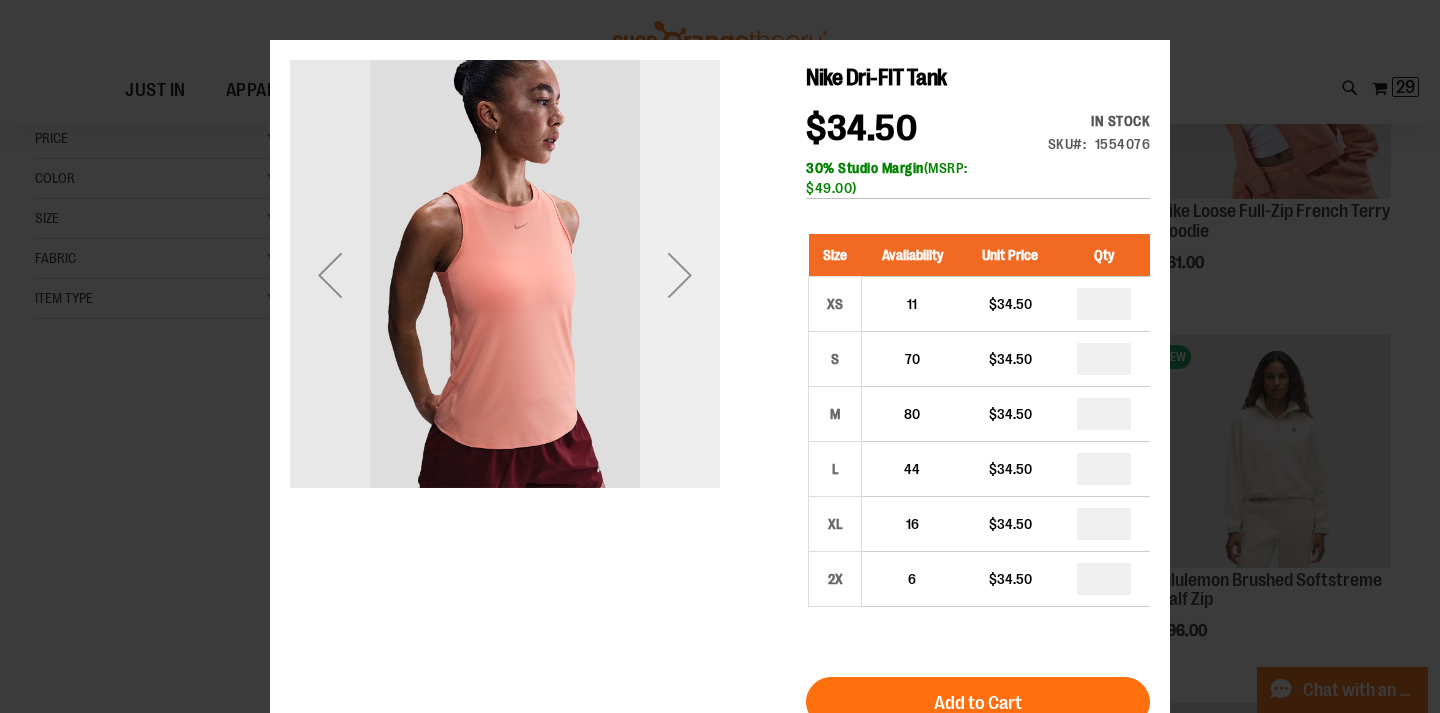 click at bounding box center [680, 275] 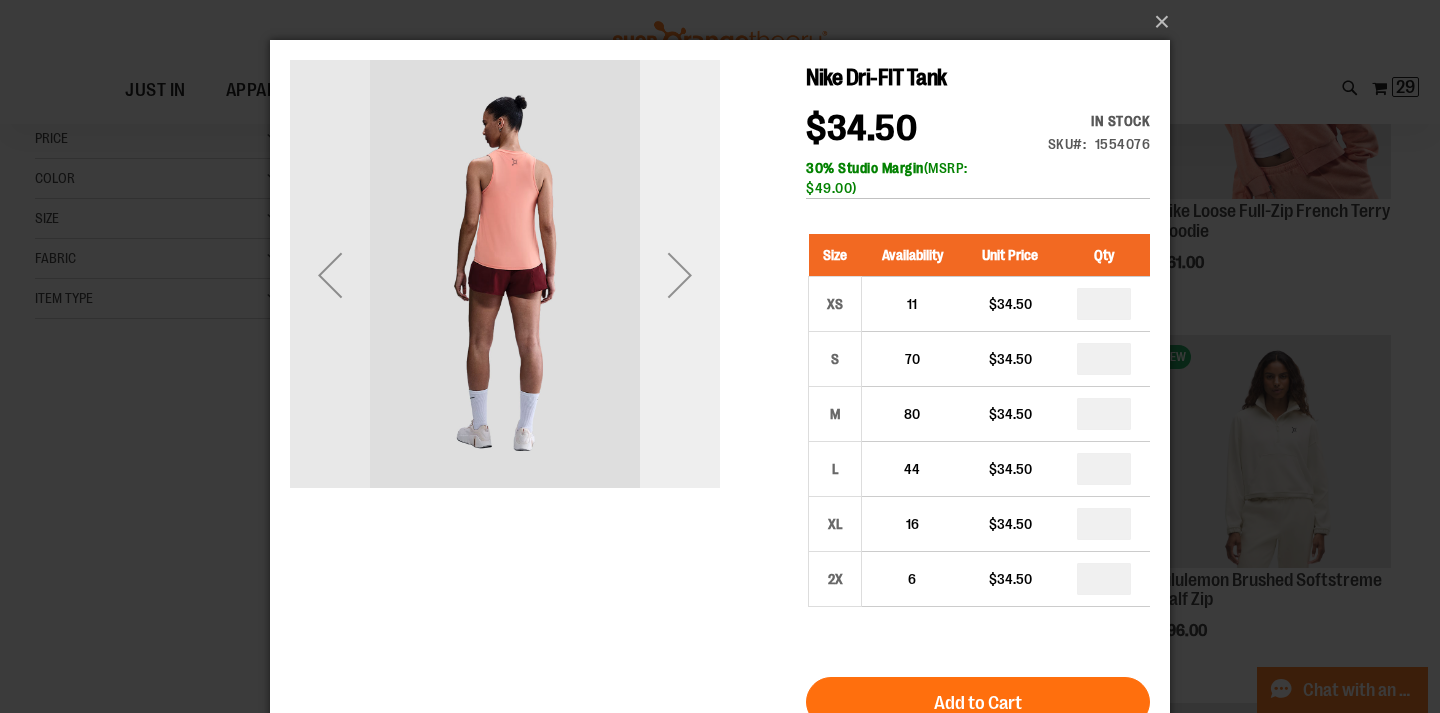 click at bounding box center (680, 275) 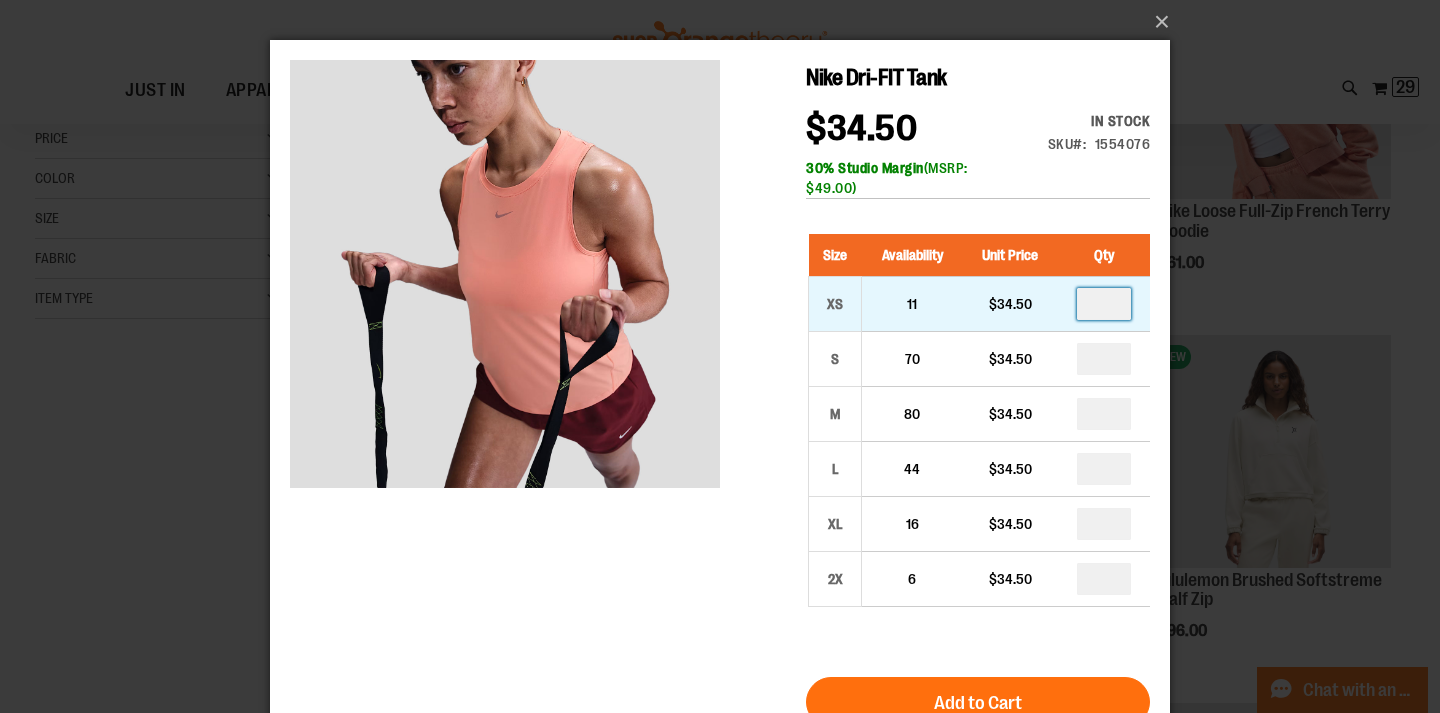 click at bounding box center (1104, 304) 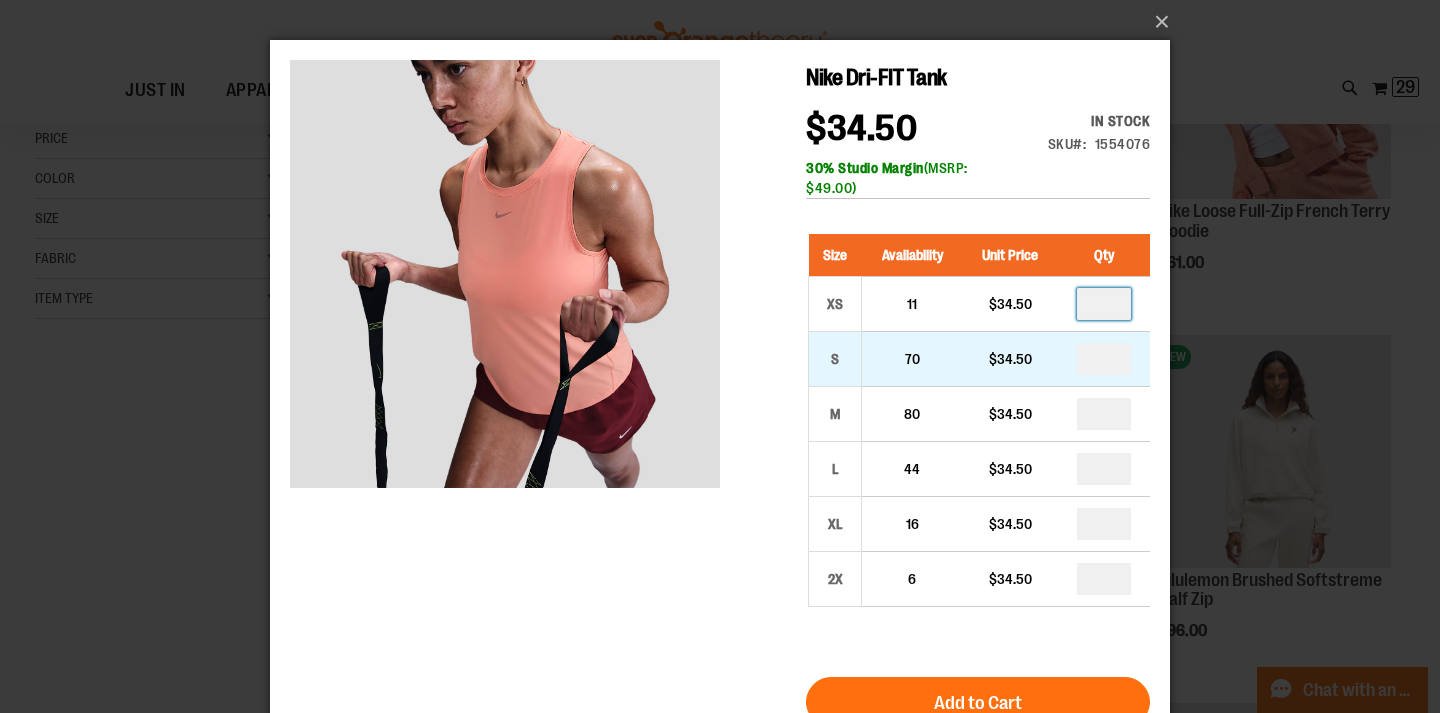 type on "*" 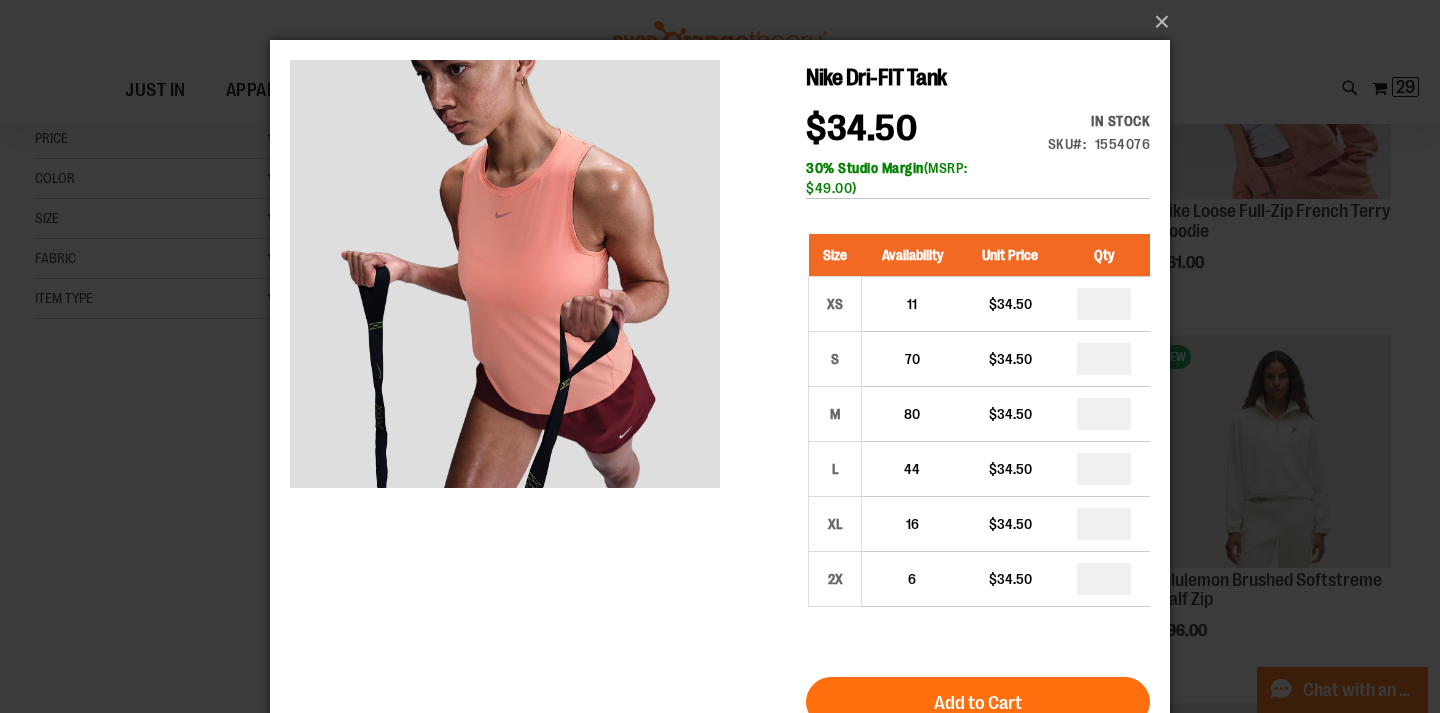 type on "*" 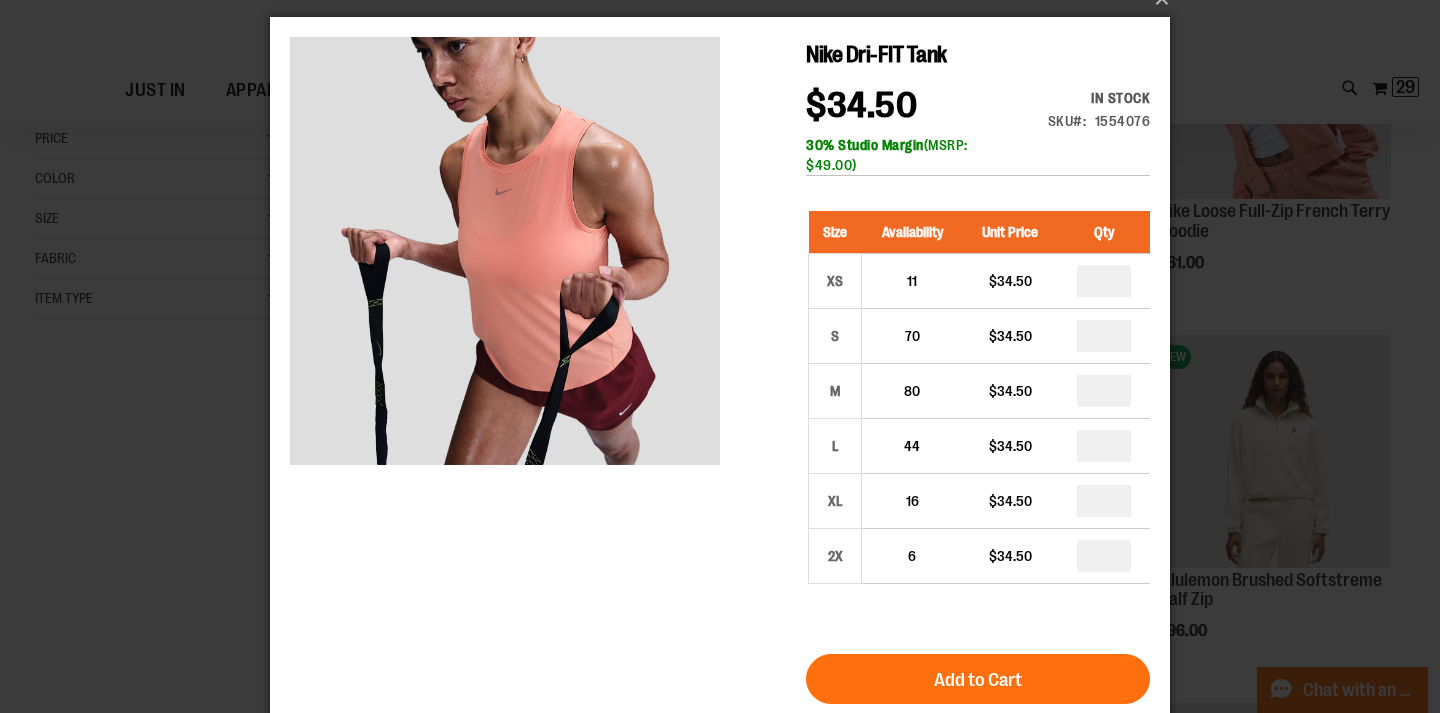 scroll, scrollTop: 46, scrollLeft: 0, axis: vertical 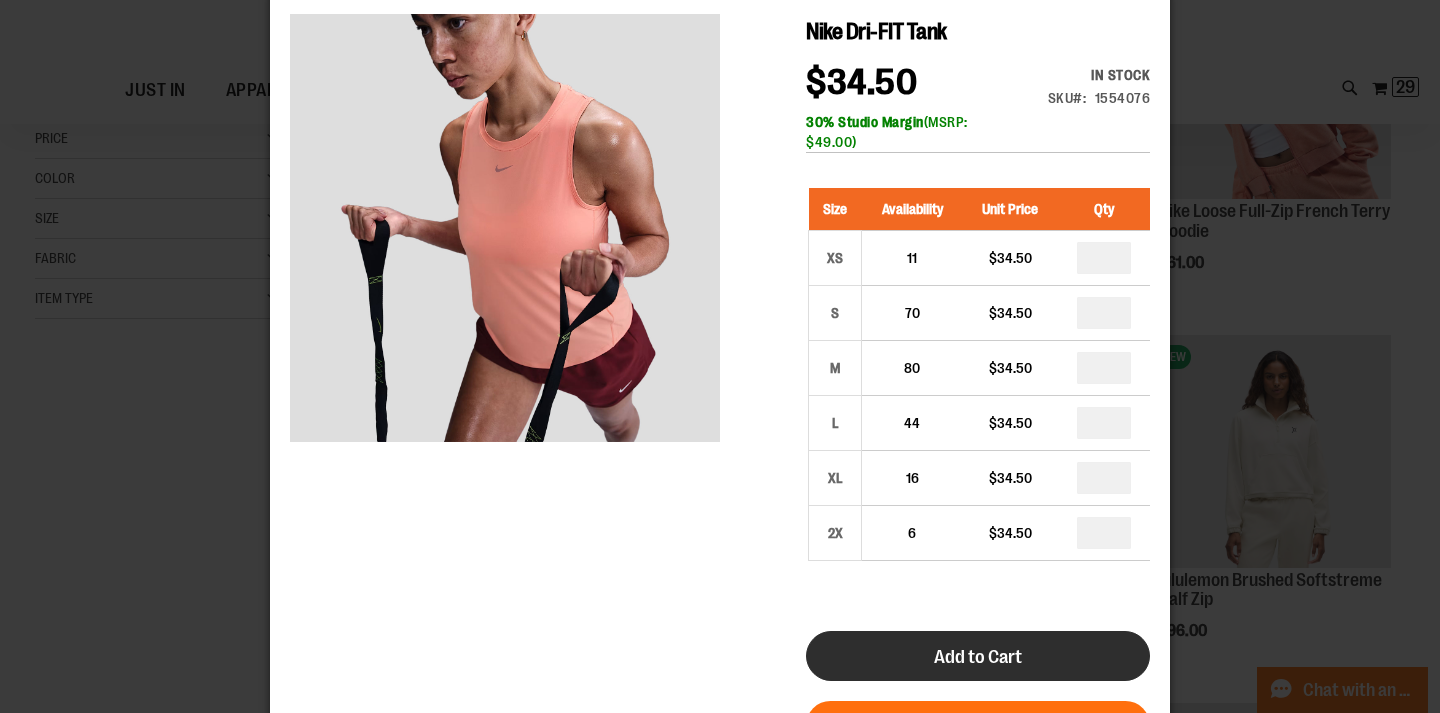 click on "Add to Cart" at bounding box center [978, 657] 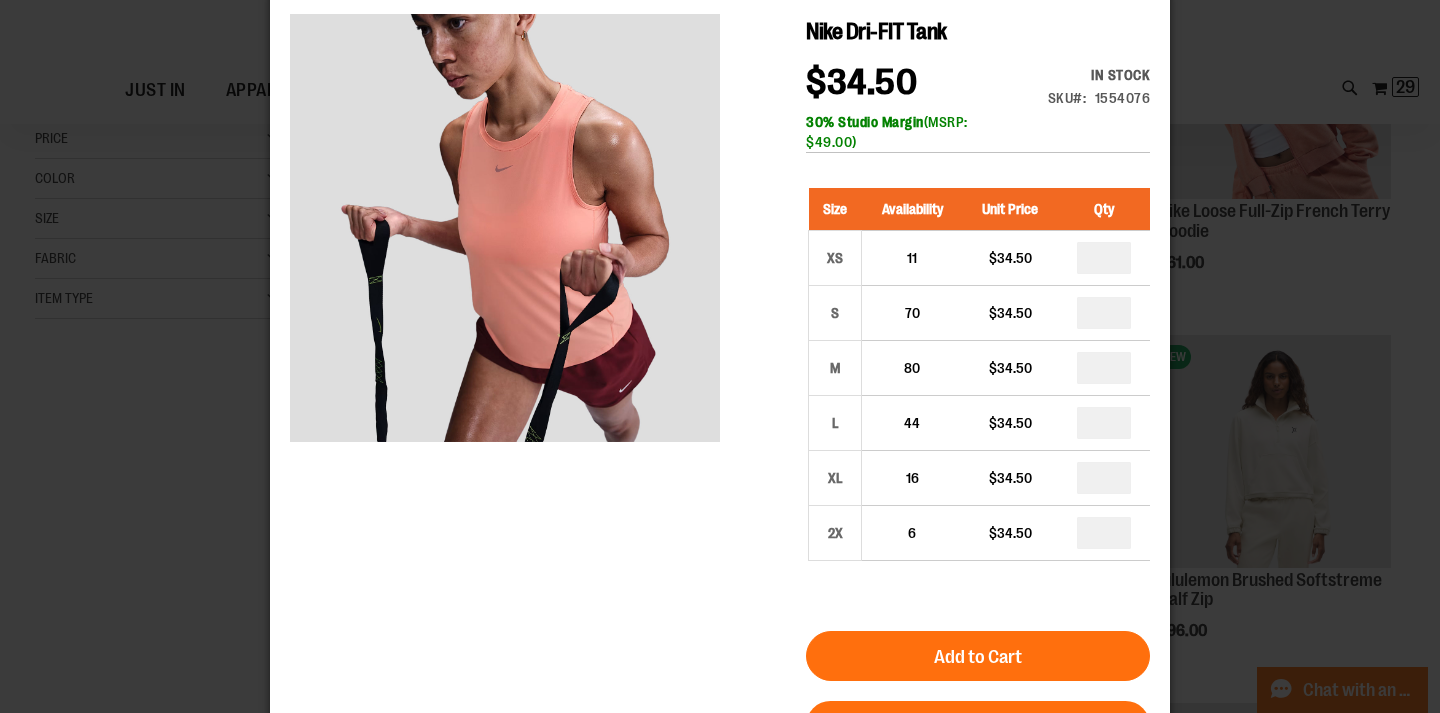 scroll, scrollTop: 0, scrollLeft: 0, axis: both 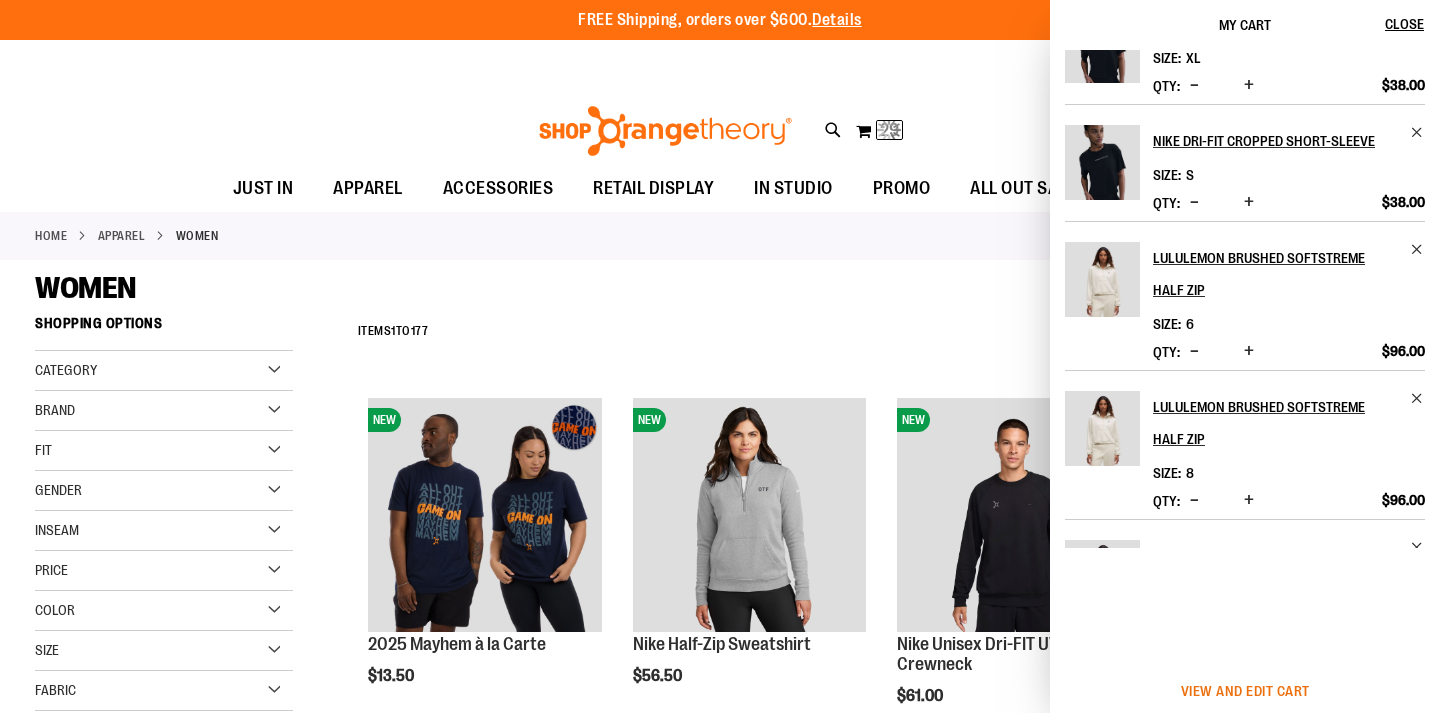 click on "View and edit cart" at bounding box center (1245, 691) 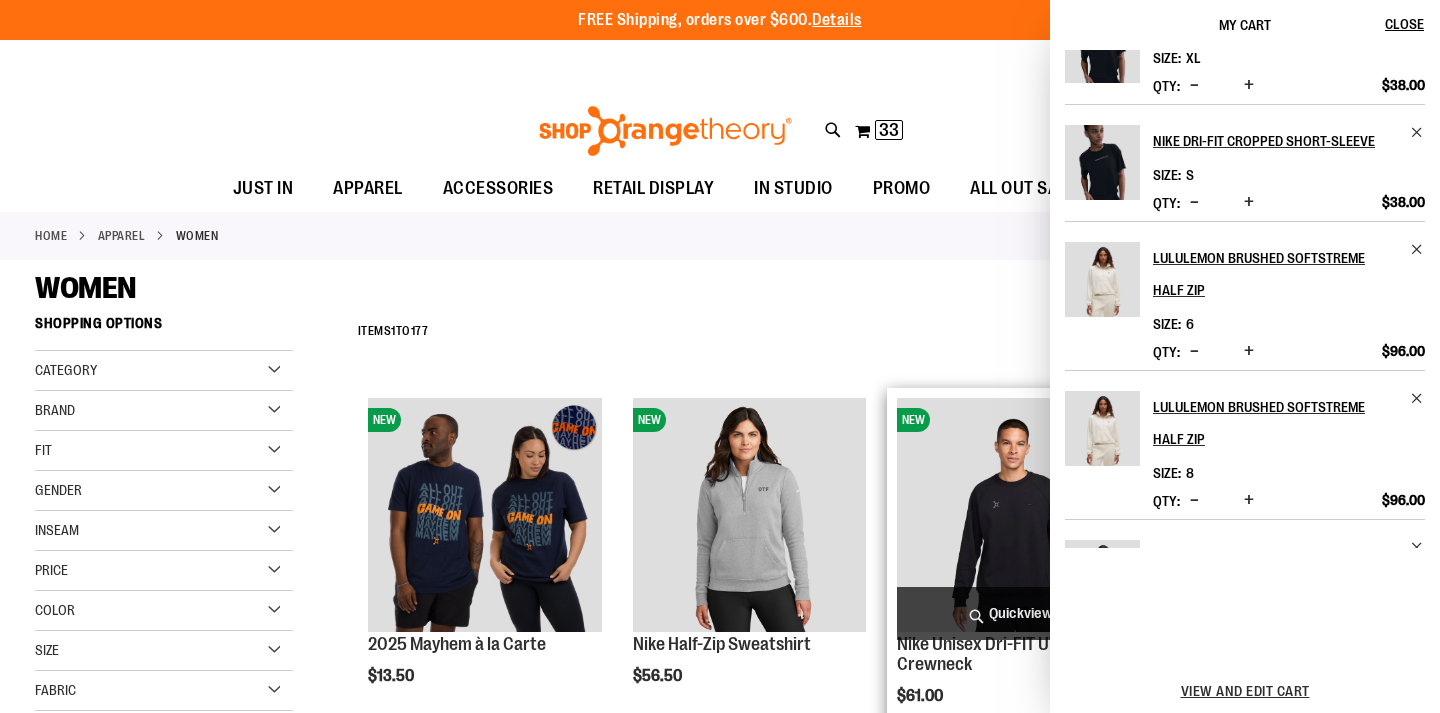 scroll, scrollTop: 0, scrollLeft: 0, axis: both 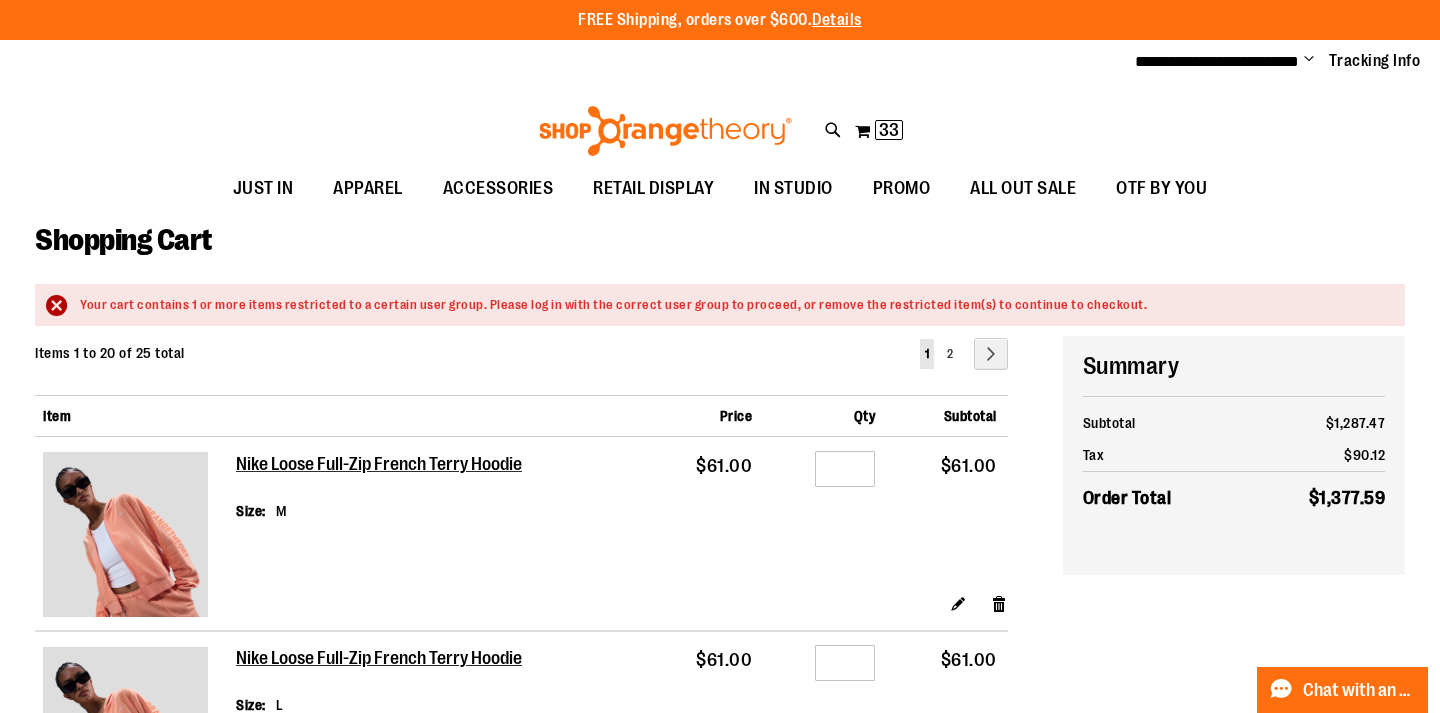 click at bounding box center (720, 713) 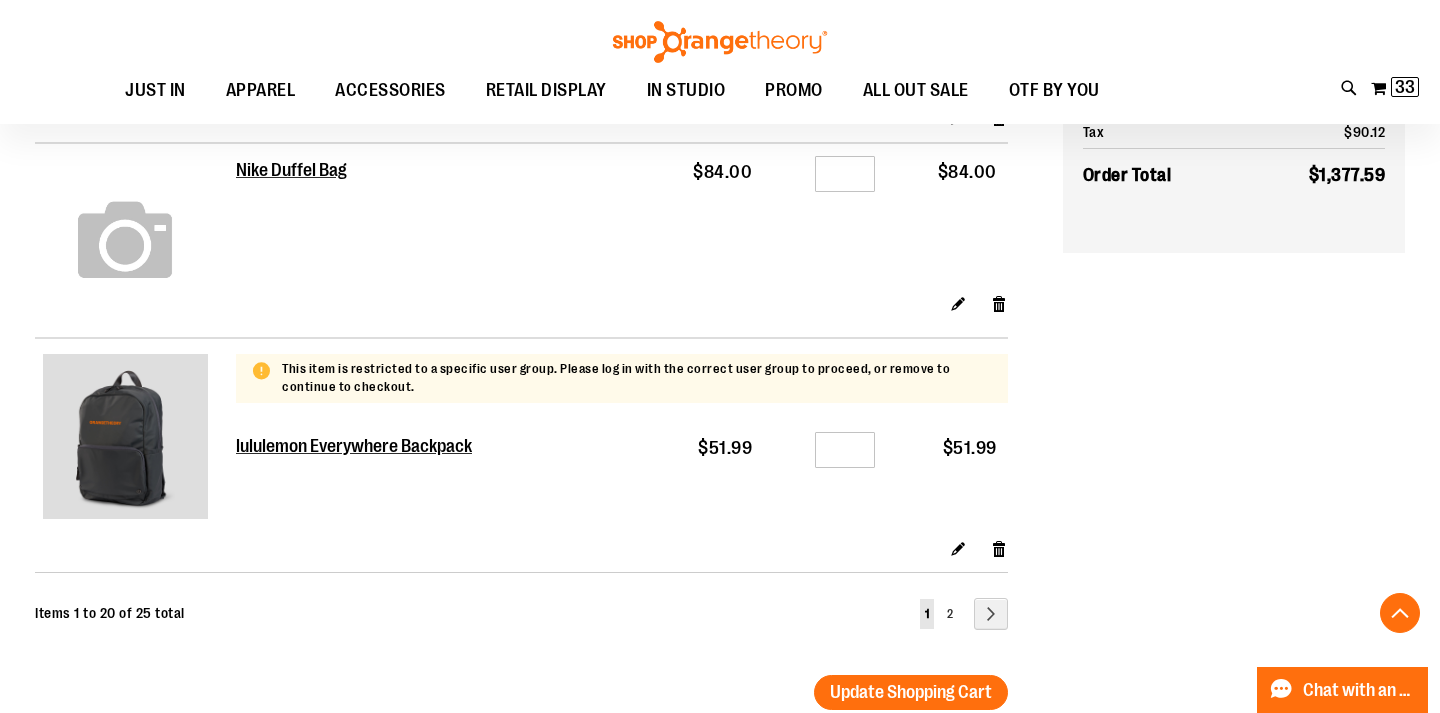scroll, scrollTop: 3931, scrollLeft: 0, axis: vertical 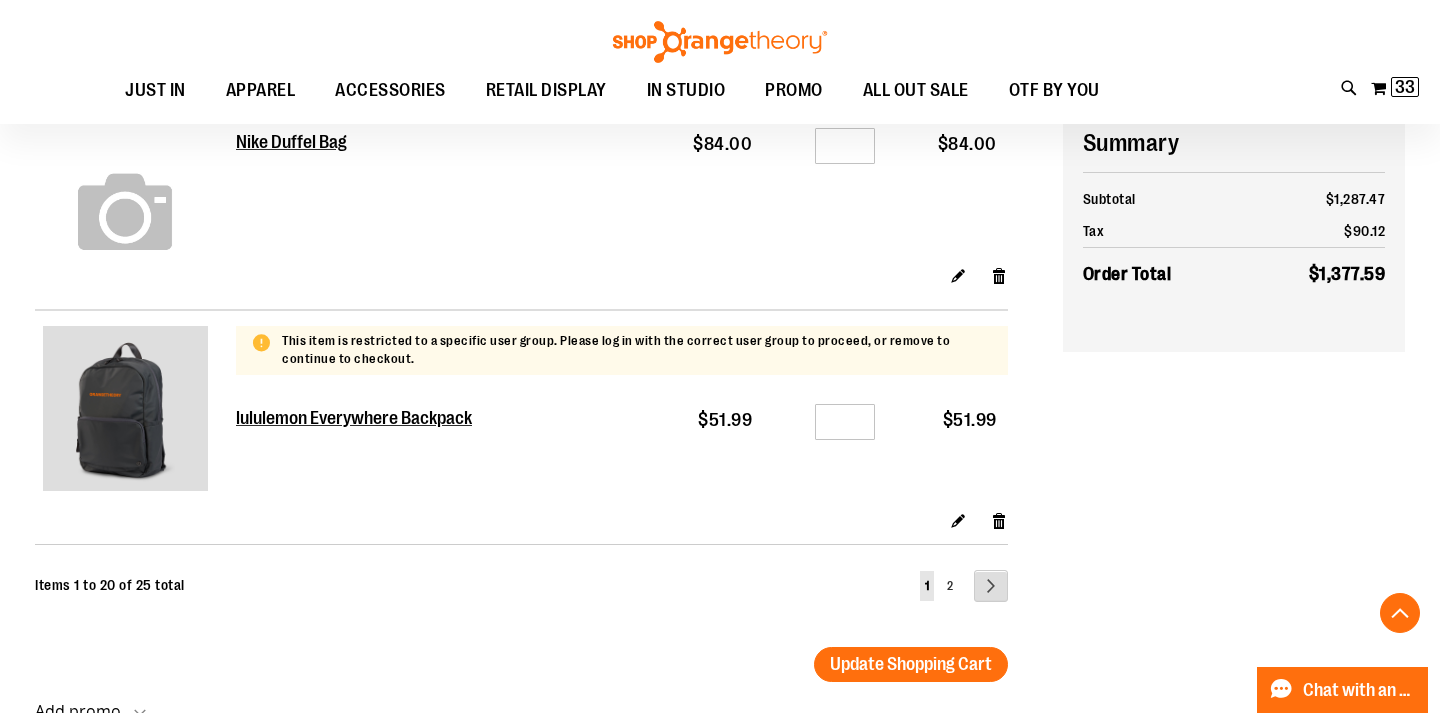 click on "Page
Next" at bounding box center [991, 586] 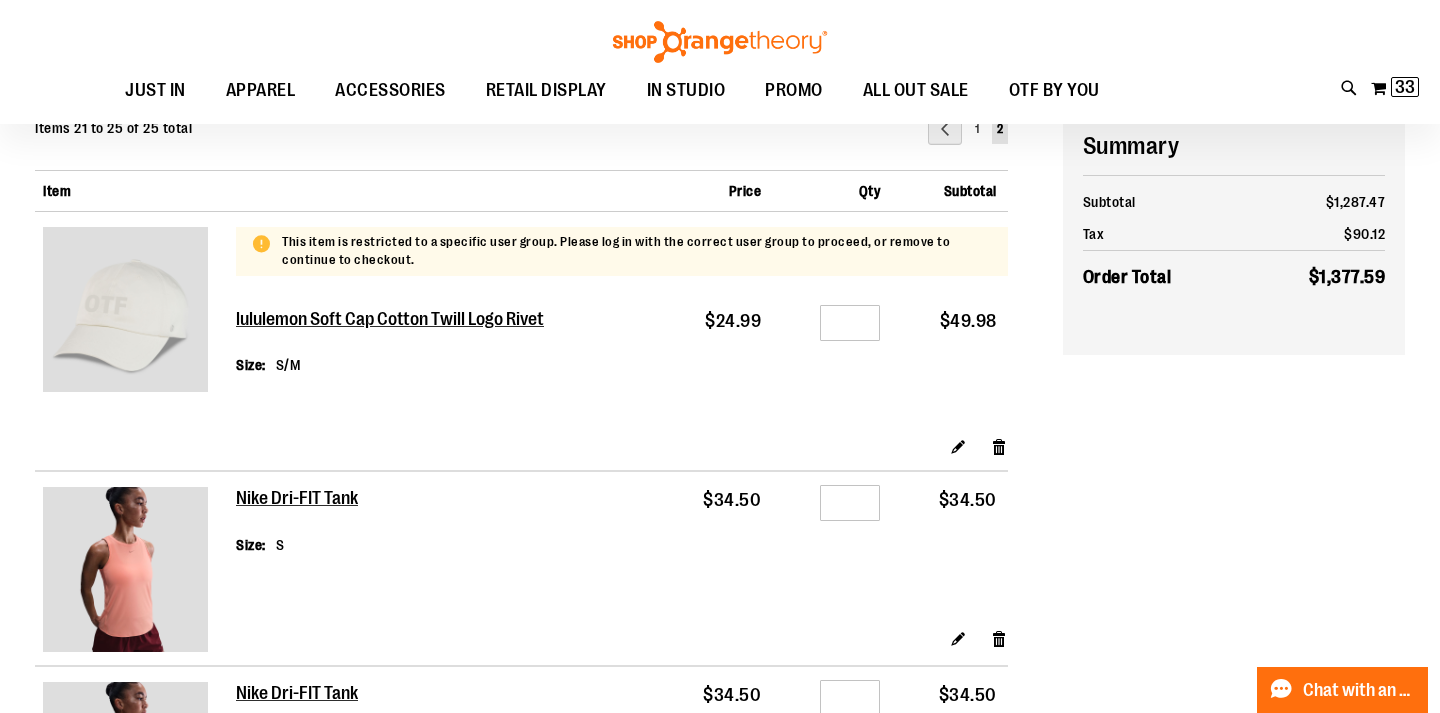 scroll, scrollTop: 227, scrollLeft: 0, axis: vertical 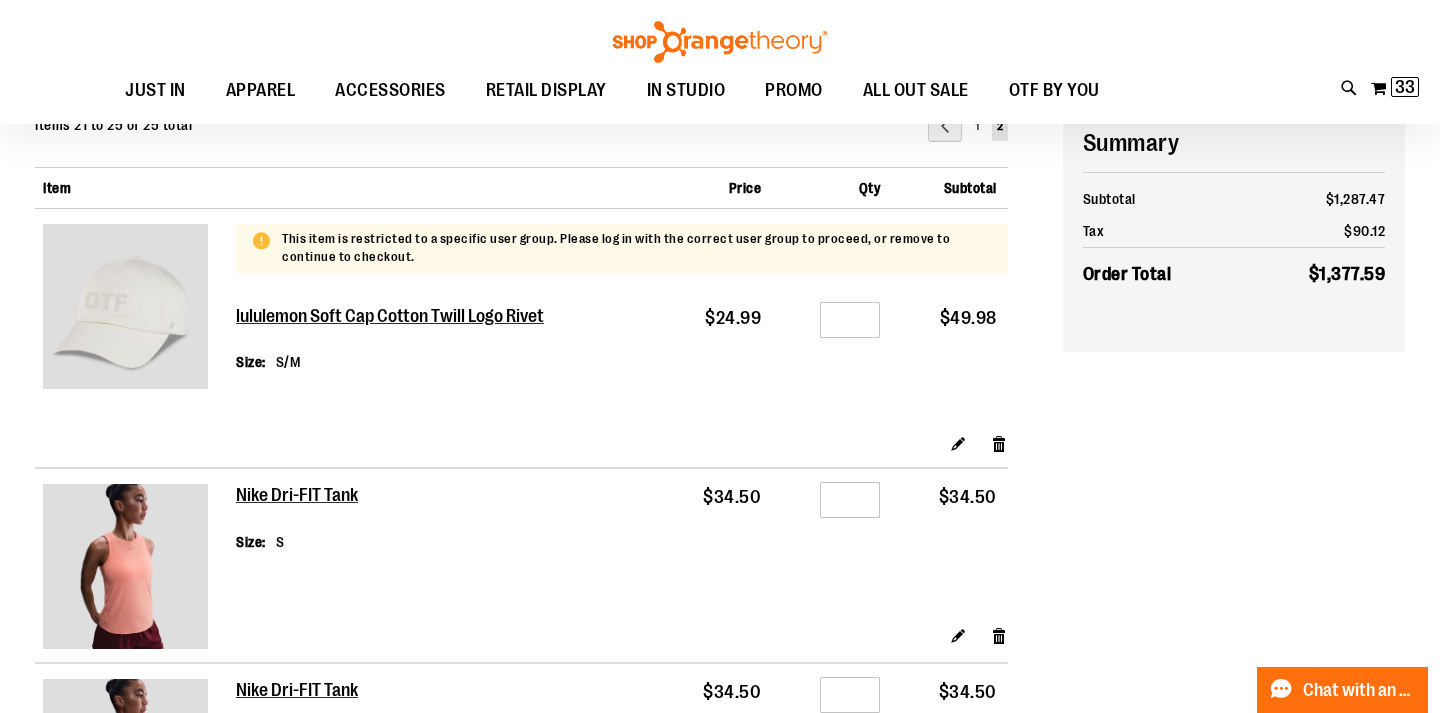 click at bounding box center [720, 486] 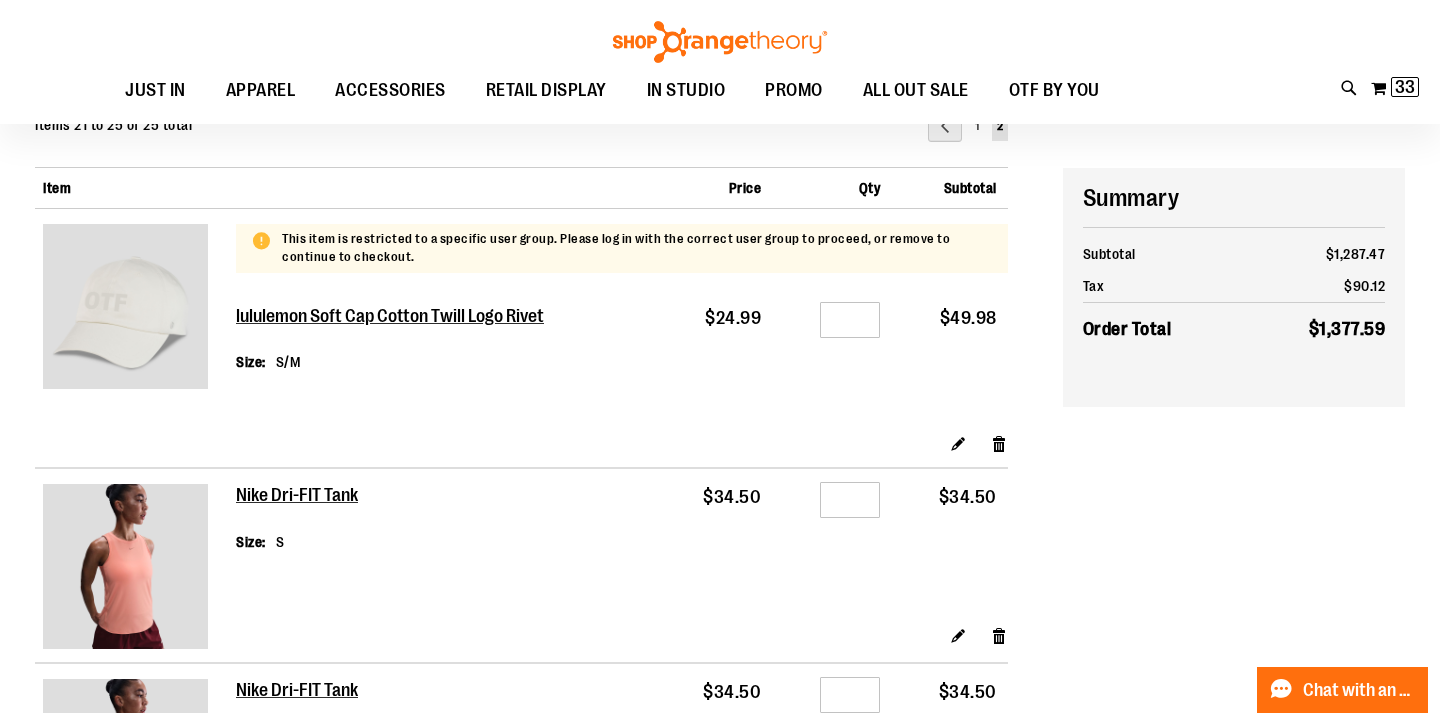 scroll, scrollTop: 298, scrollLeft: 0, axis: vertical 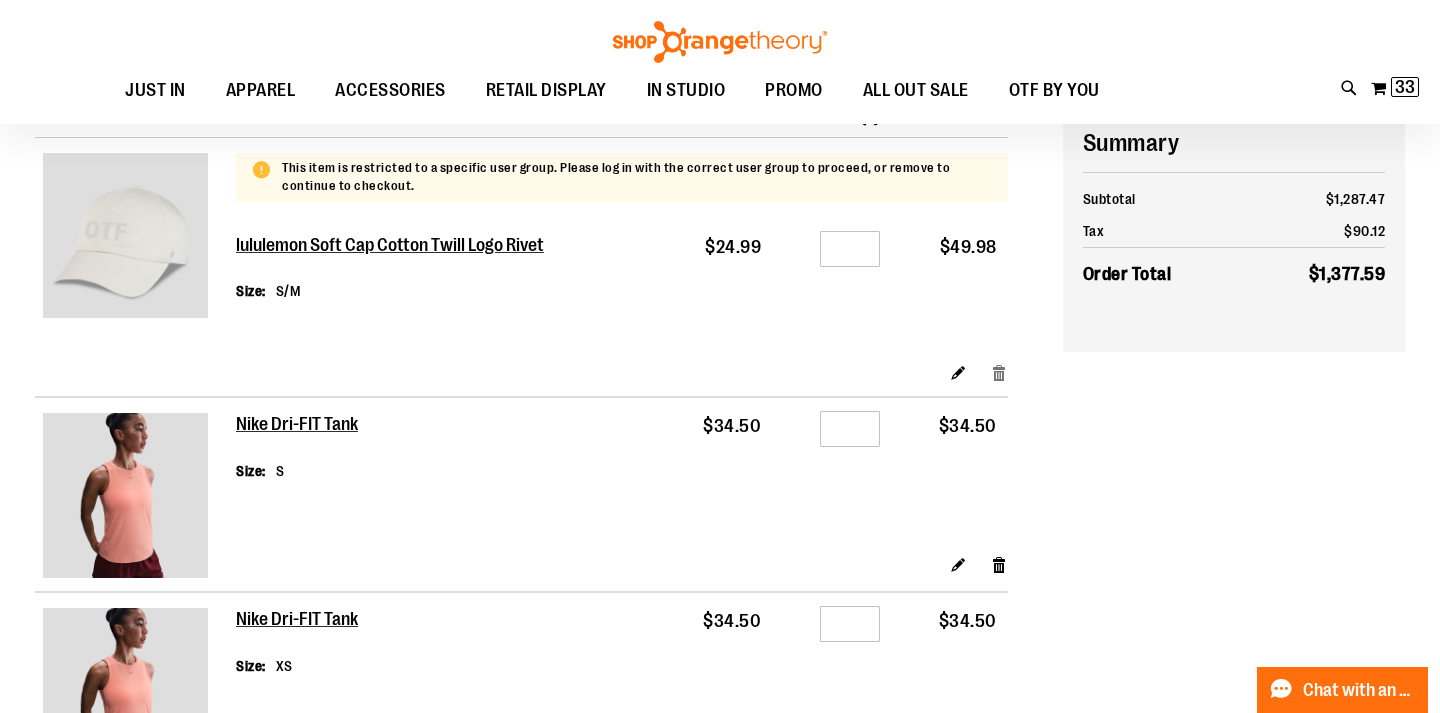 click on "Remove item" at bounding box center [999, 371] 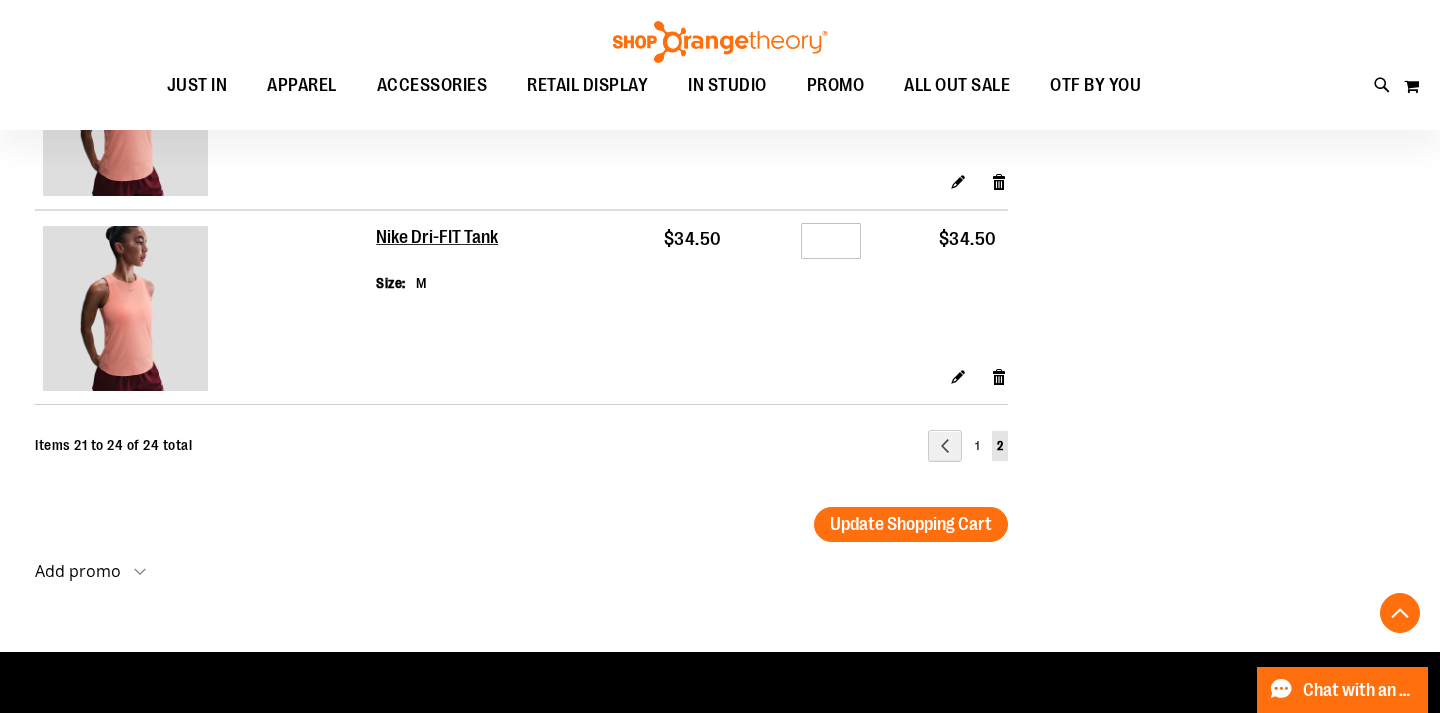 scroll, scrollTop: 868, scrollLeft: 0, axis: vertical 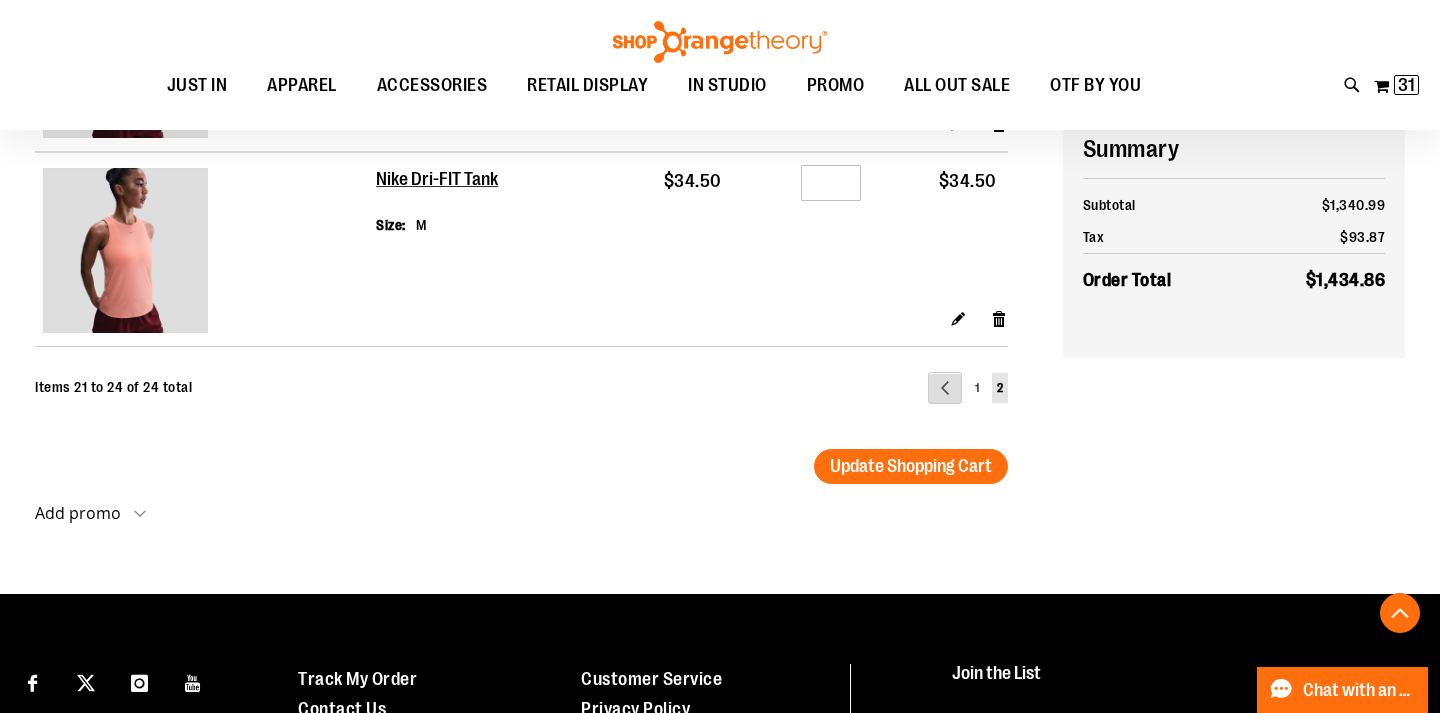 click on "Page
Previous" at bounding box center (945, 388) 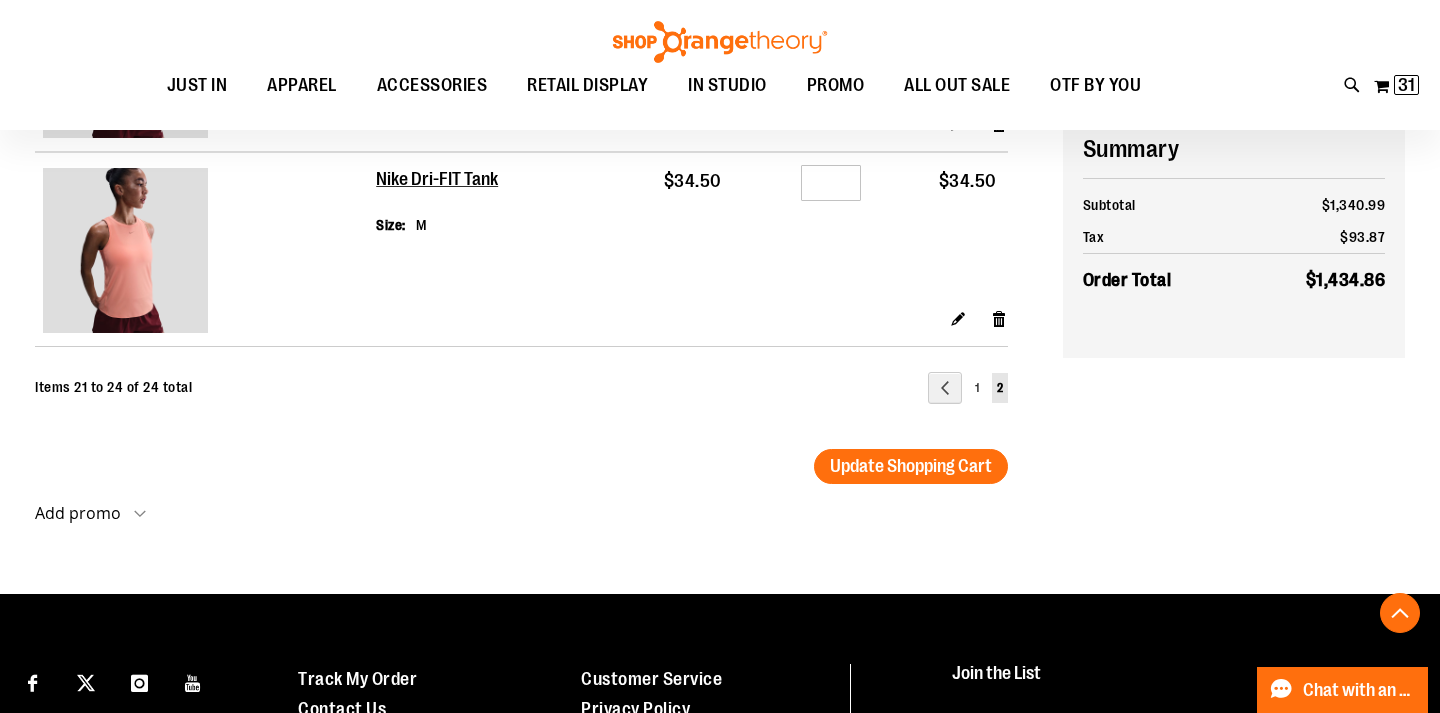 click at bounding box center (720, -155) 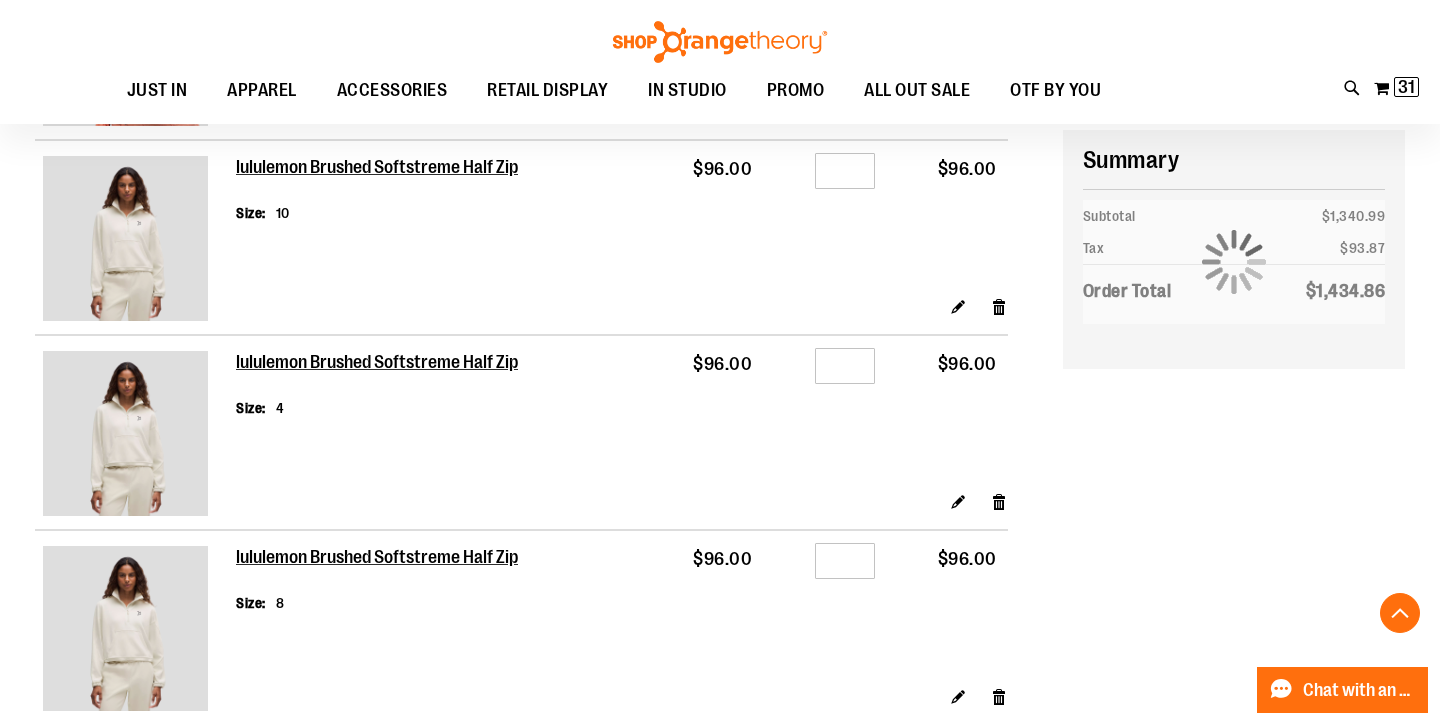 scroll, scrollTop: 873, scrollLeft: 0, axis: vertical 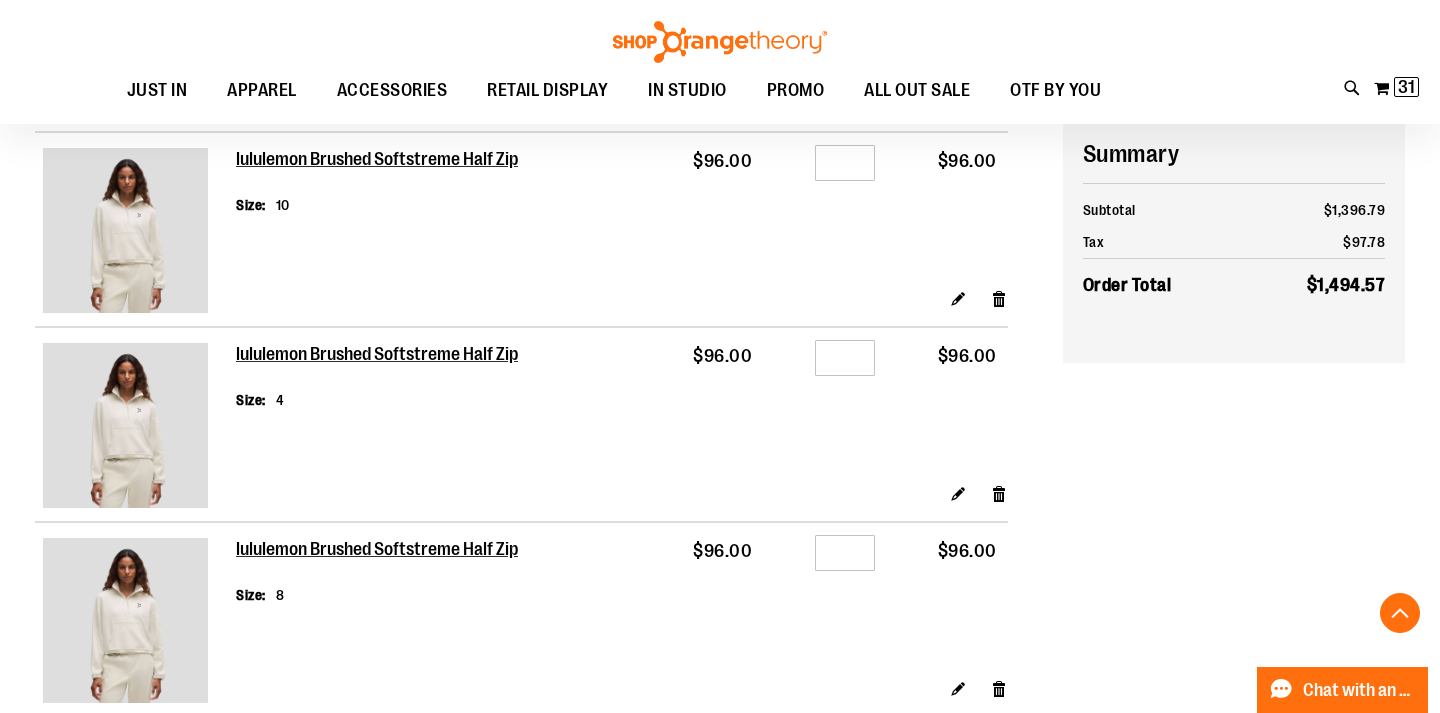 click at bounding box center (720, -160) 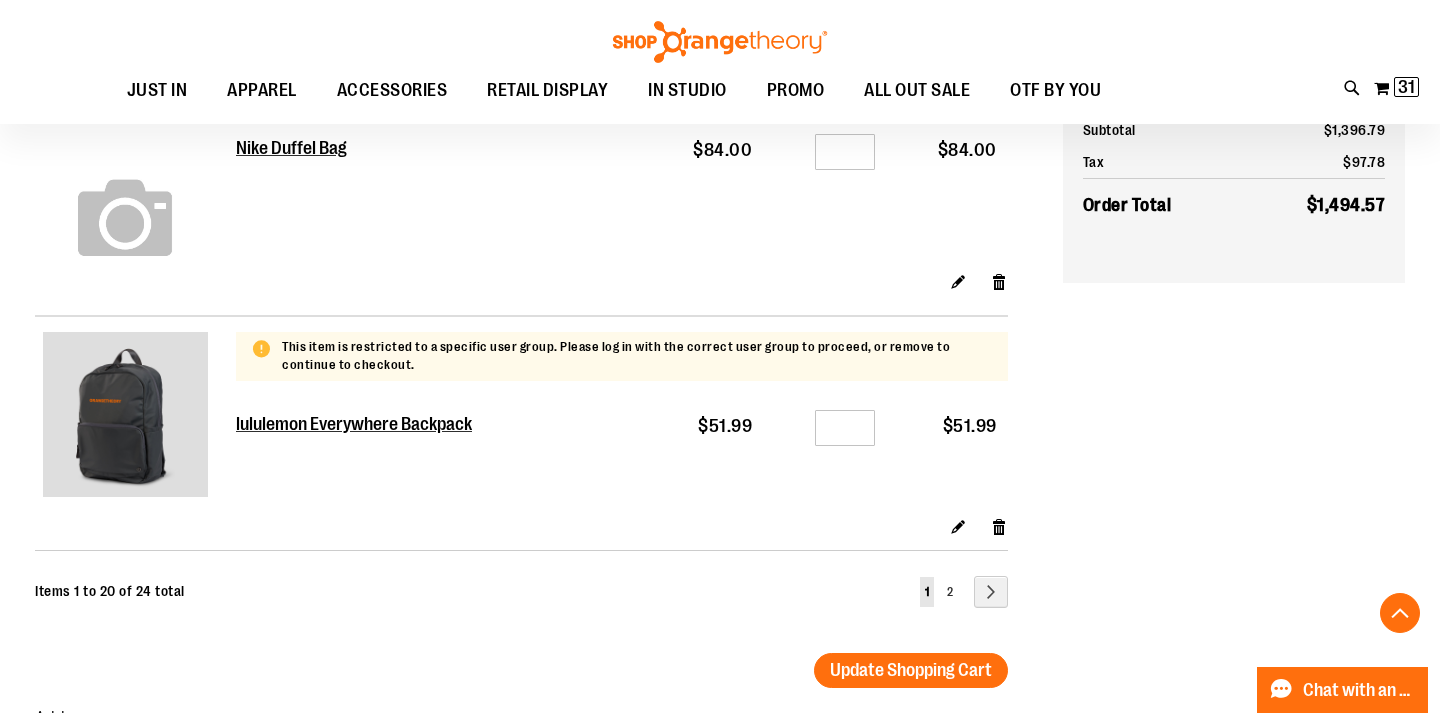 scroll, scrollTop: 3714, scrollLeft: 0, axis: vertical 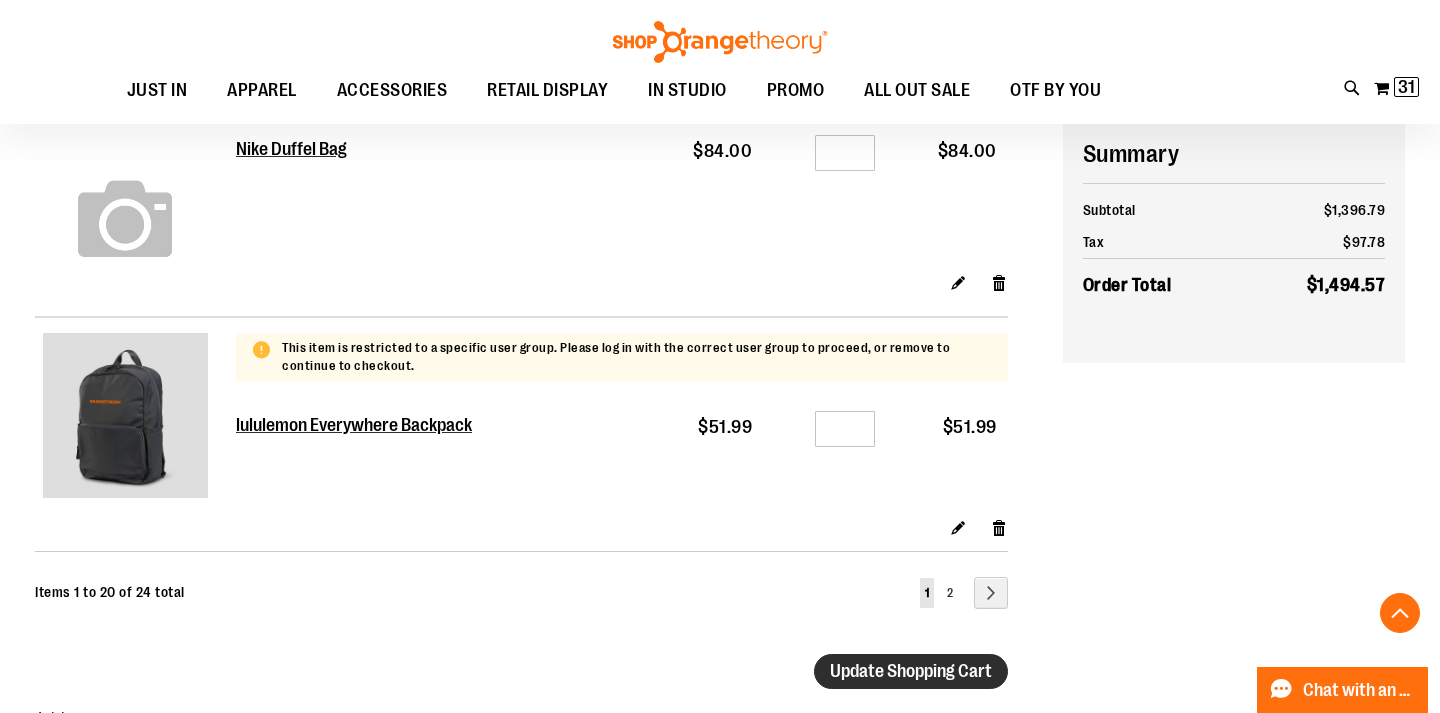 click on "Update Shopping Cart" at bounding box center [911, 671] 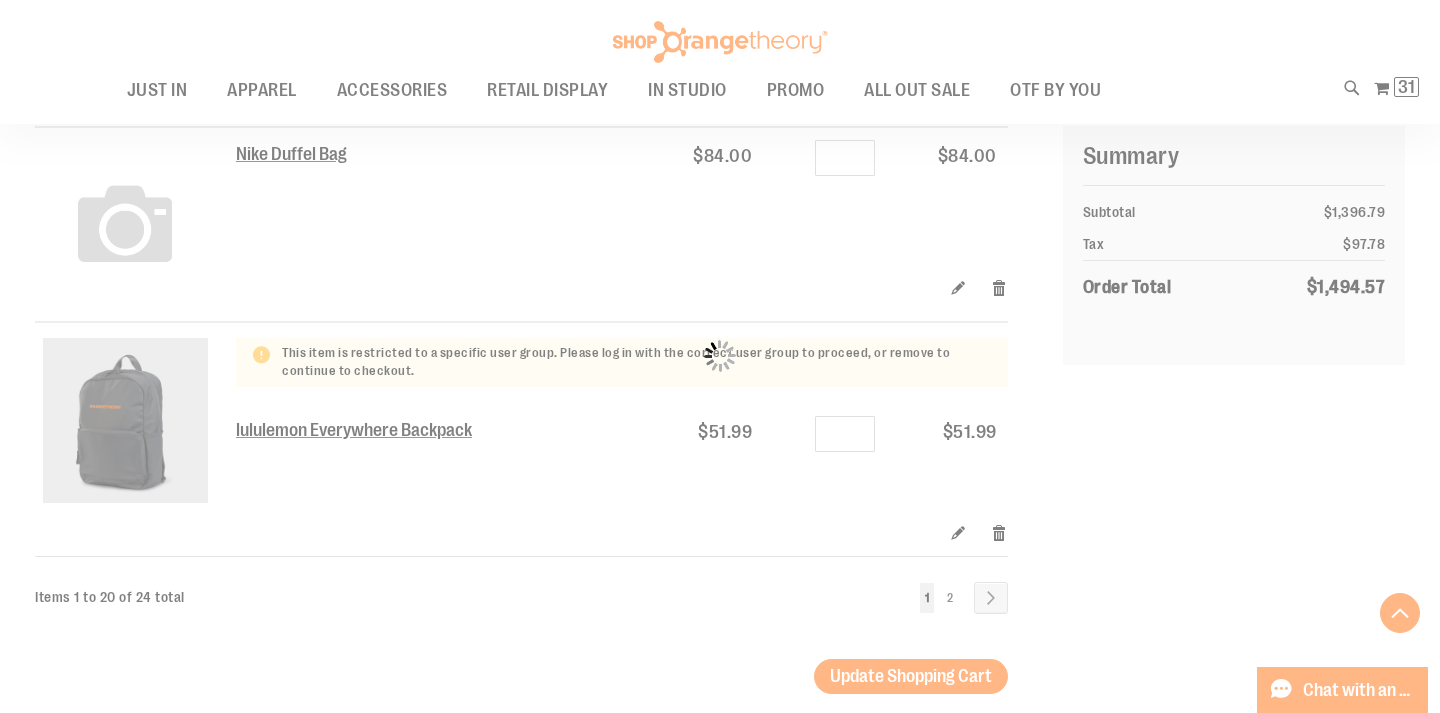 scroll, scrollTop: 3711, scrollLeft: 0, axis: vertical 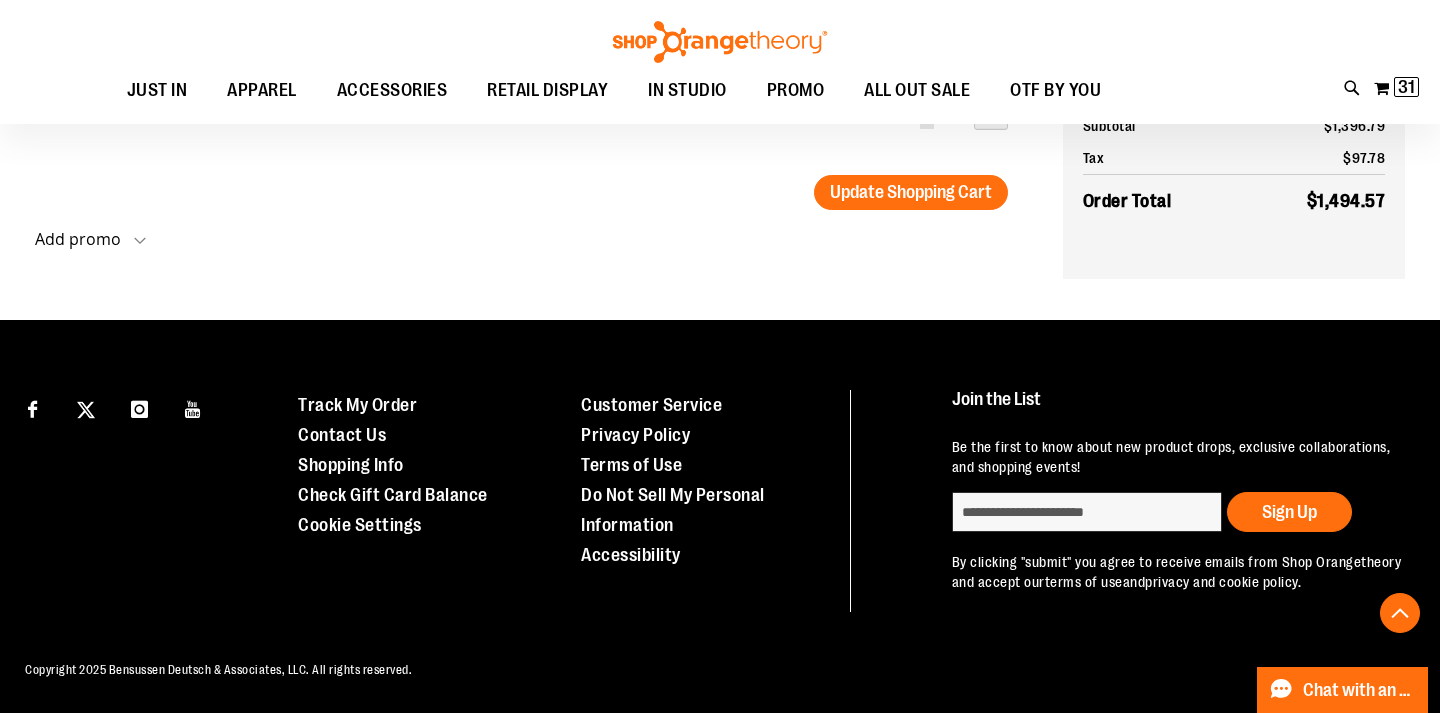 click at bounding box center (720, -3690) 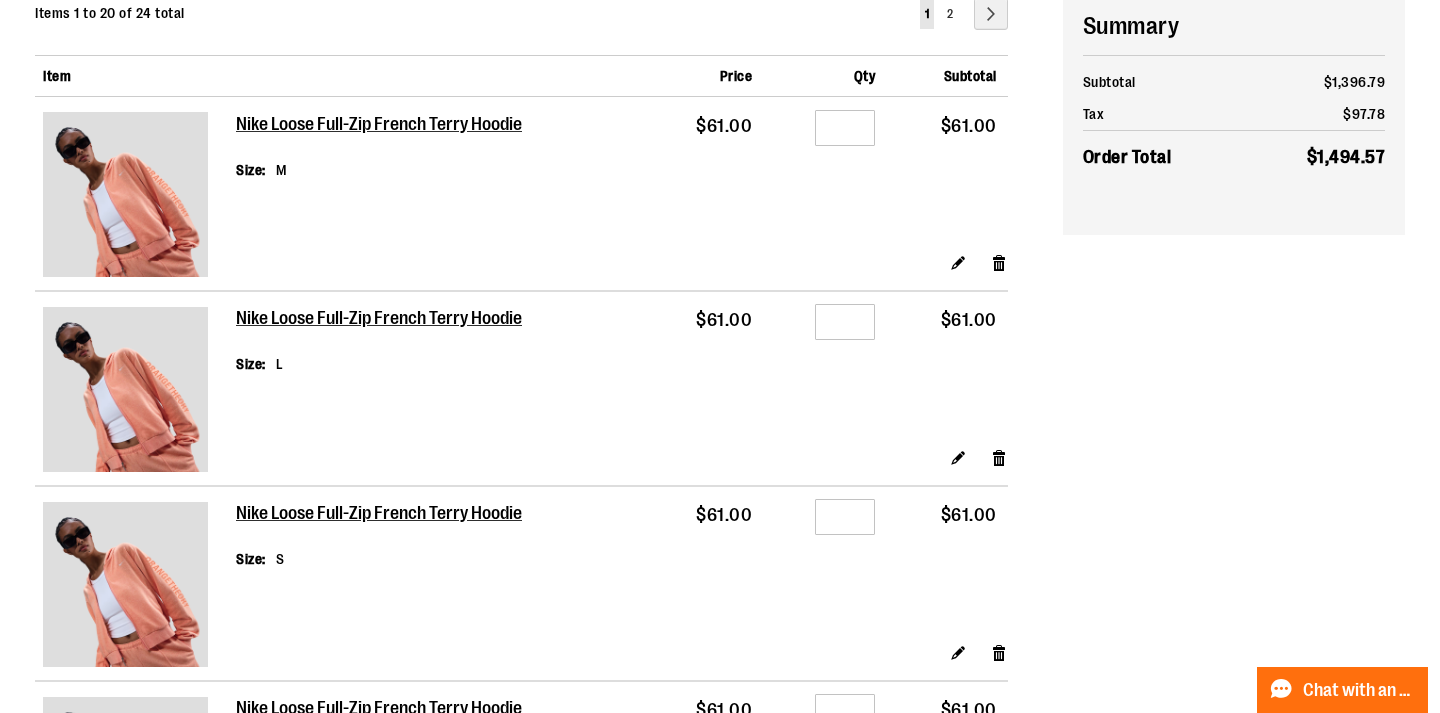 scroll, scrollTop: 0, scrollLeft: 0, axis: both 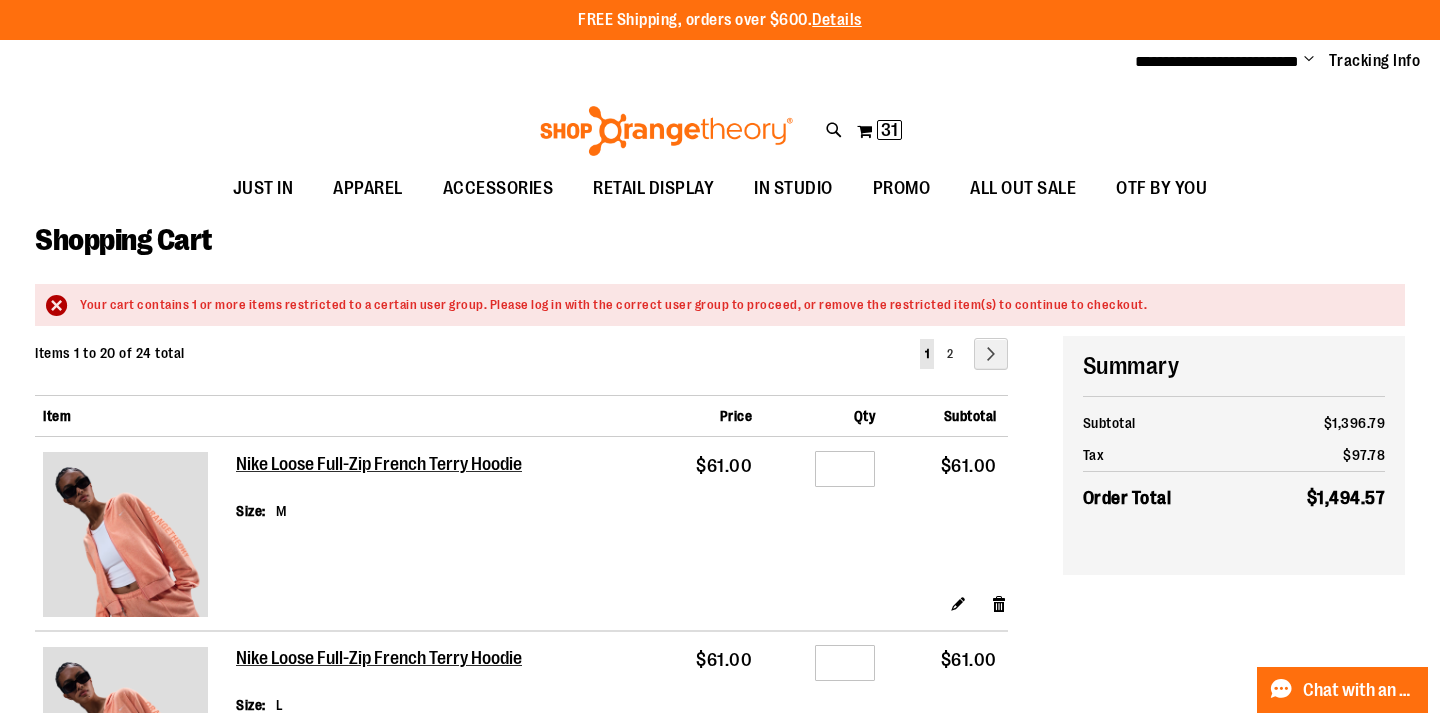 click on "Change" at bounding box center (1309, 60) 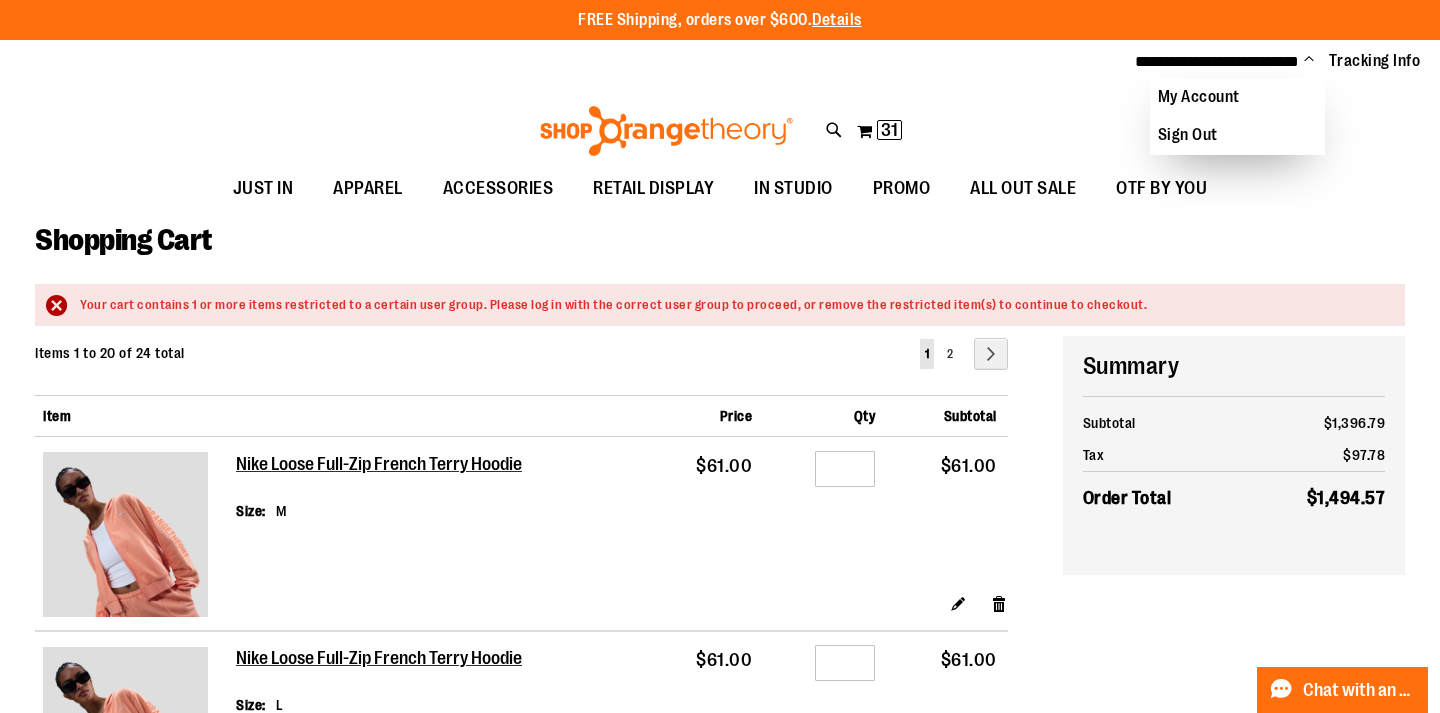 click on "Change" at bounding box center (1309, 60) 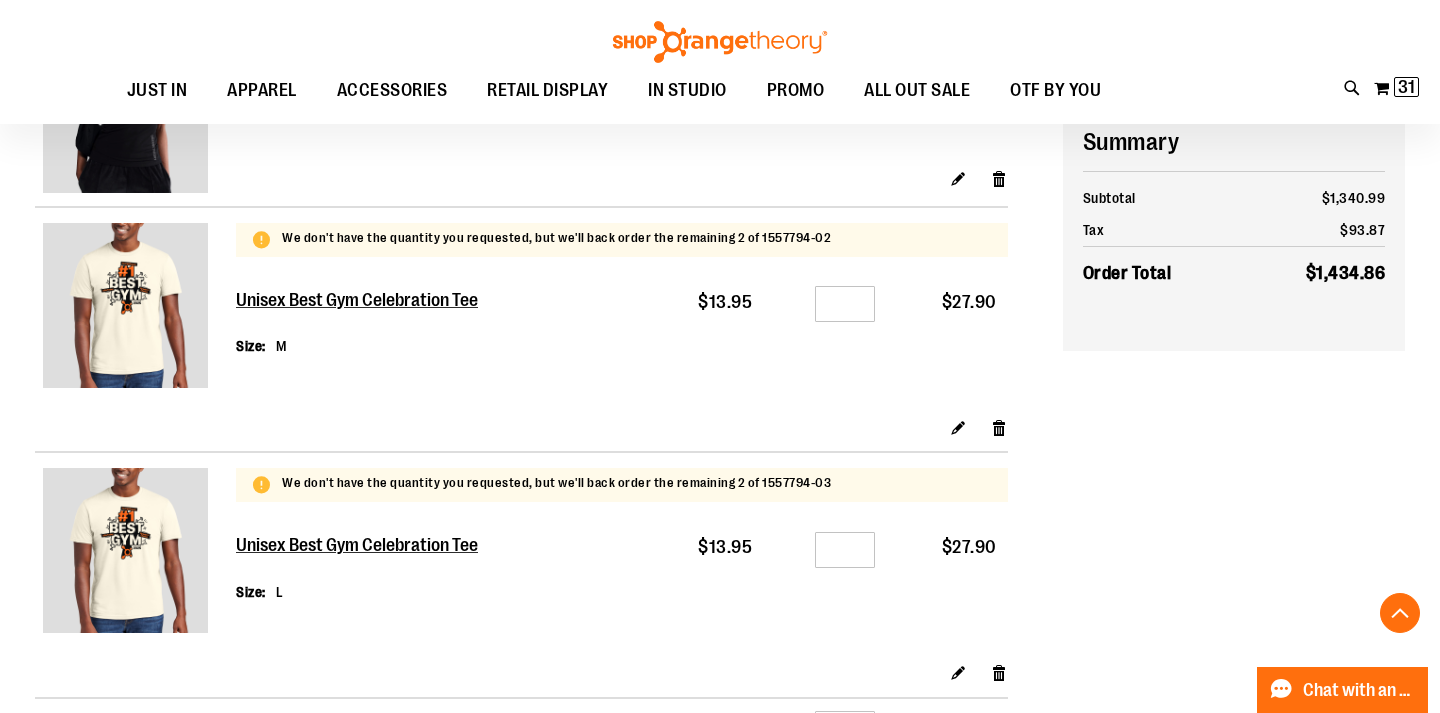 scroll, scrollTop: 3347, scrollLeft: 0, axis: vertical 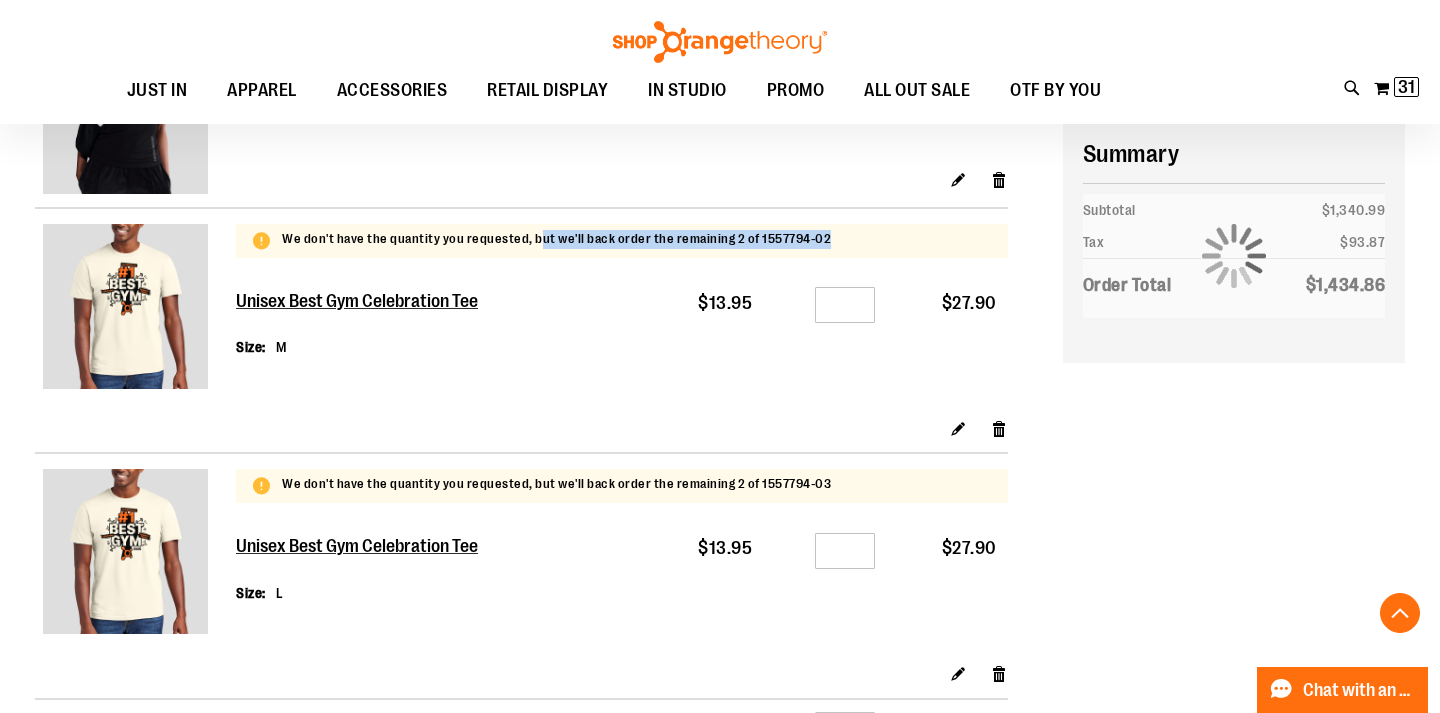 drag, startPoint x: 539, startPoint y: 247, endPoint x: 822, endPoint y: 241, distance: 283.0636 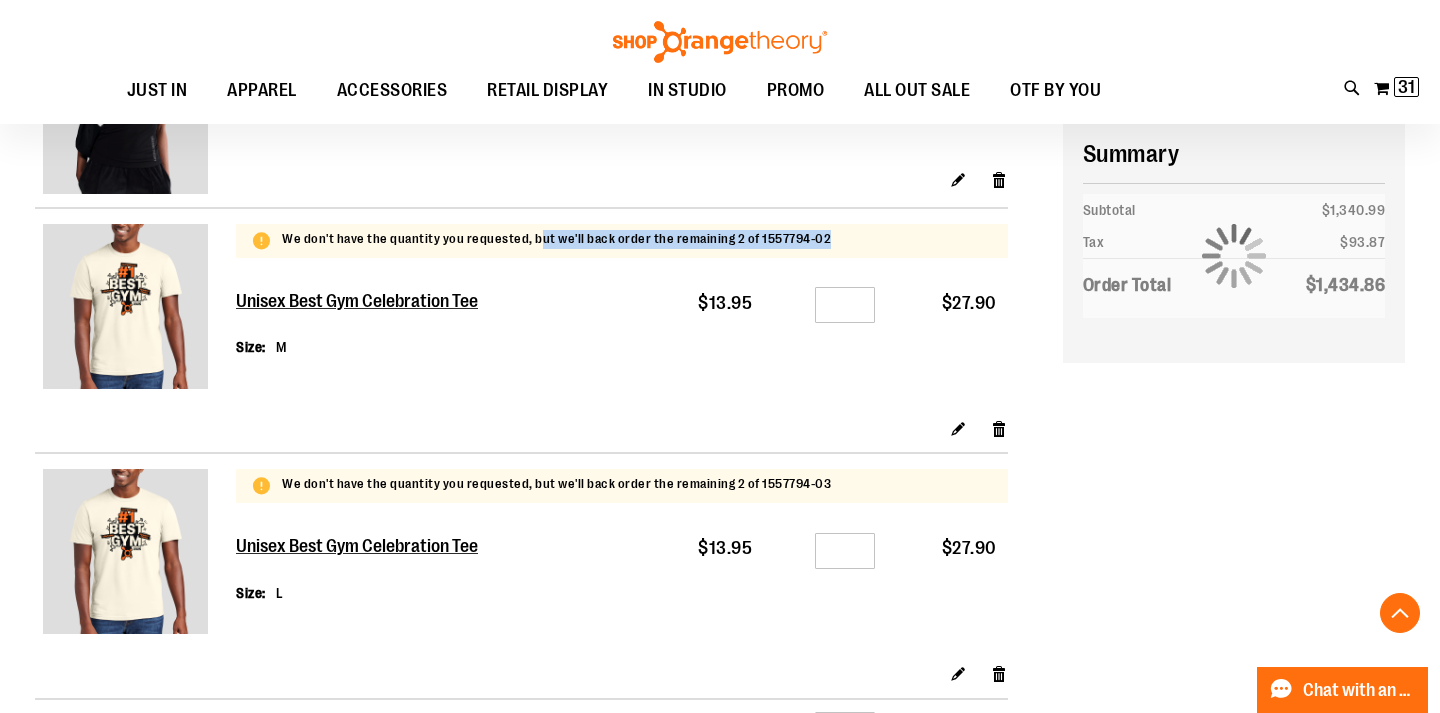 click on "We don't have the quantity you requested, but we'll back order the remaining 2 of 1557794-02" at bounding box center [622, 241] 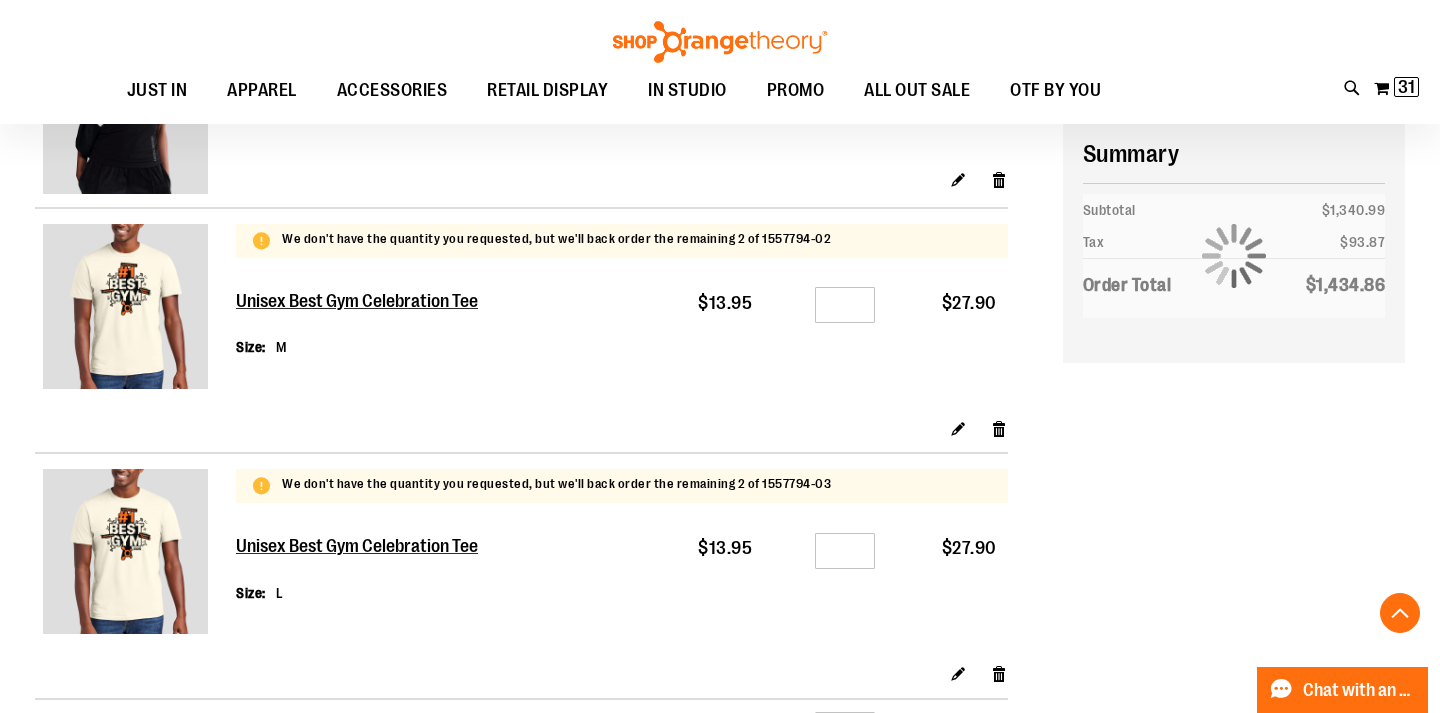 click on "**********" at bounding box center [720, -843] 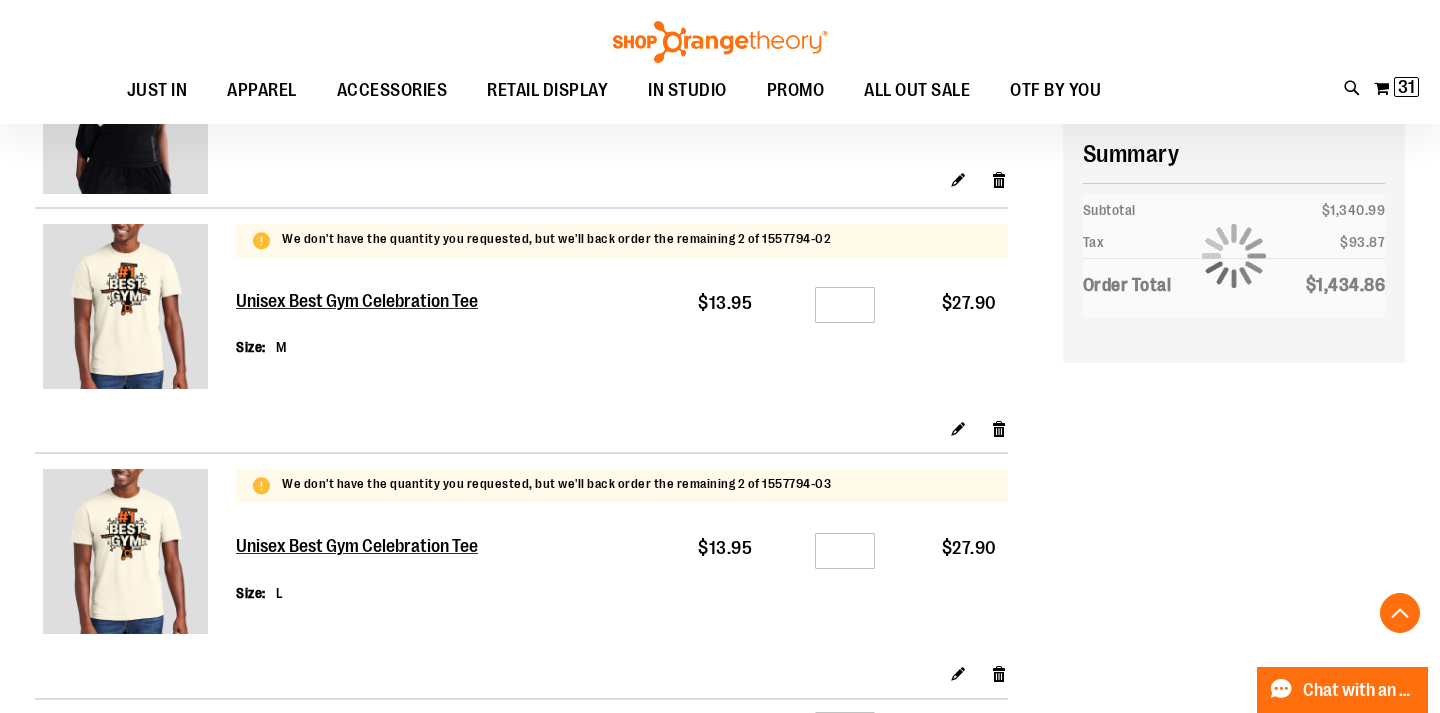 click at bounding box center (720, -2634) 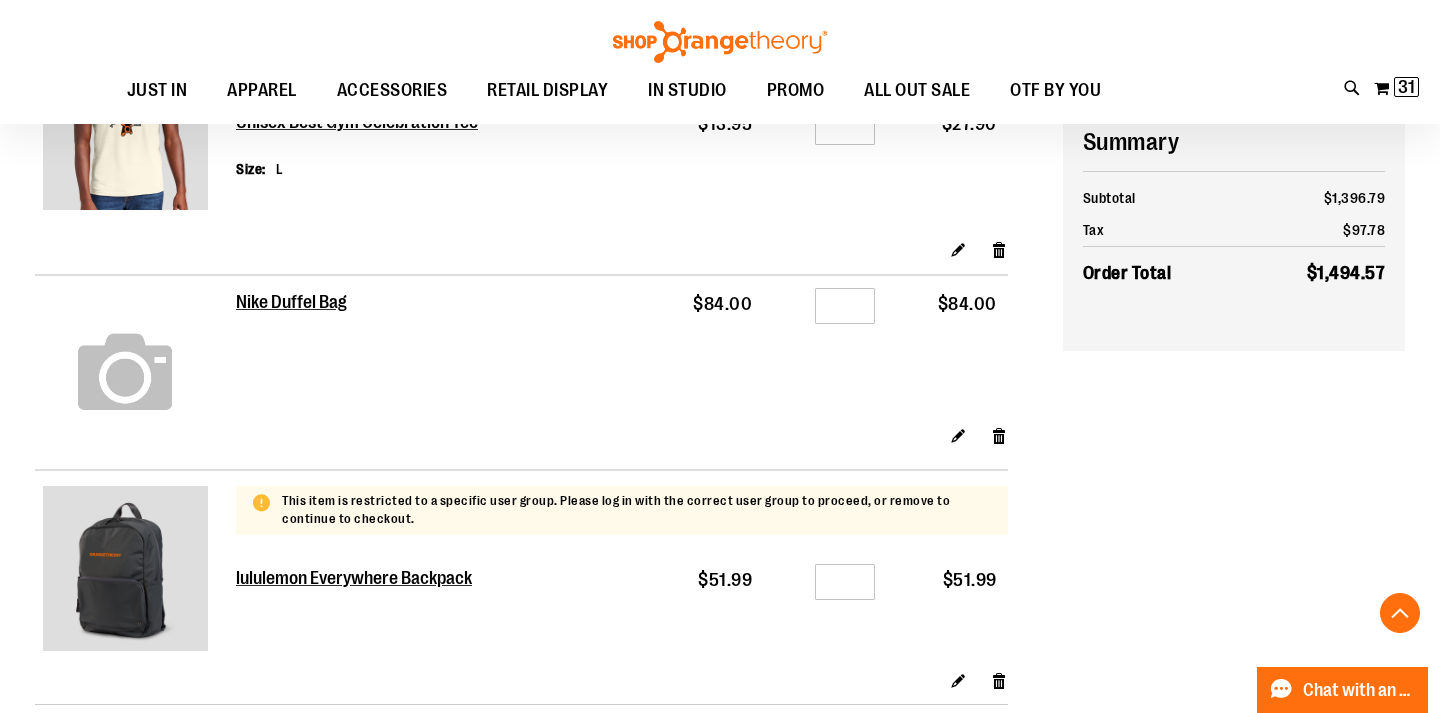 scroll, scrollTop: 3783, scrollLeft: 0, axis: vertical 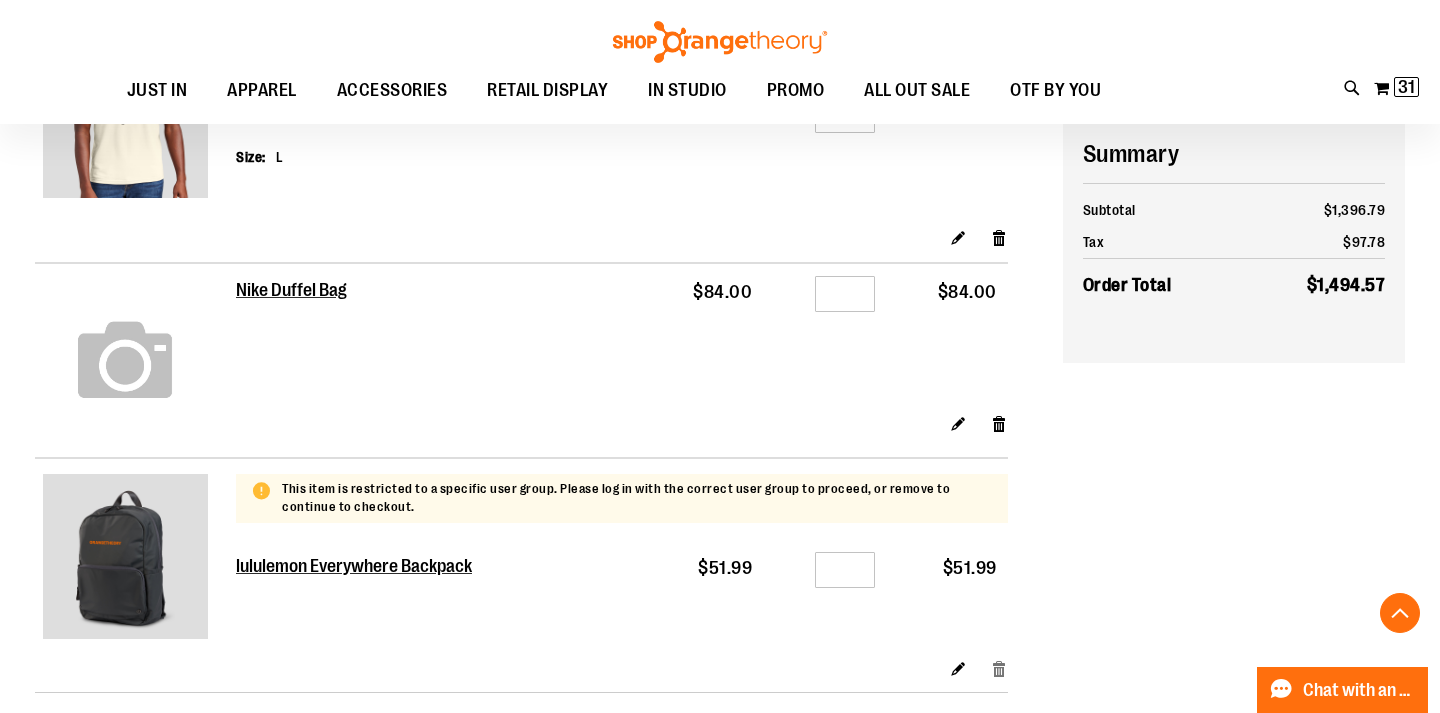 click on "Remove item" at bounding box center [999, 667] 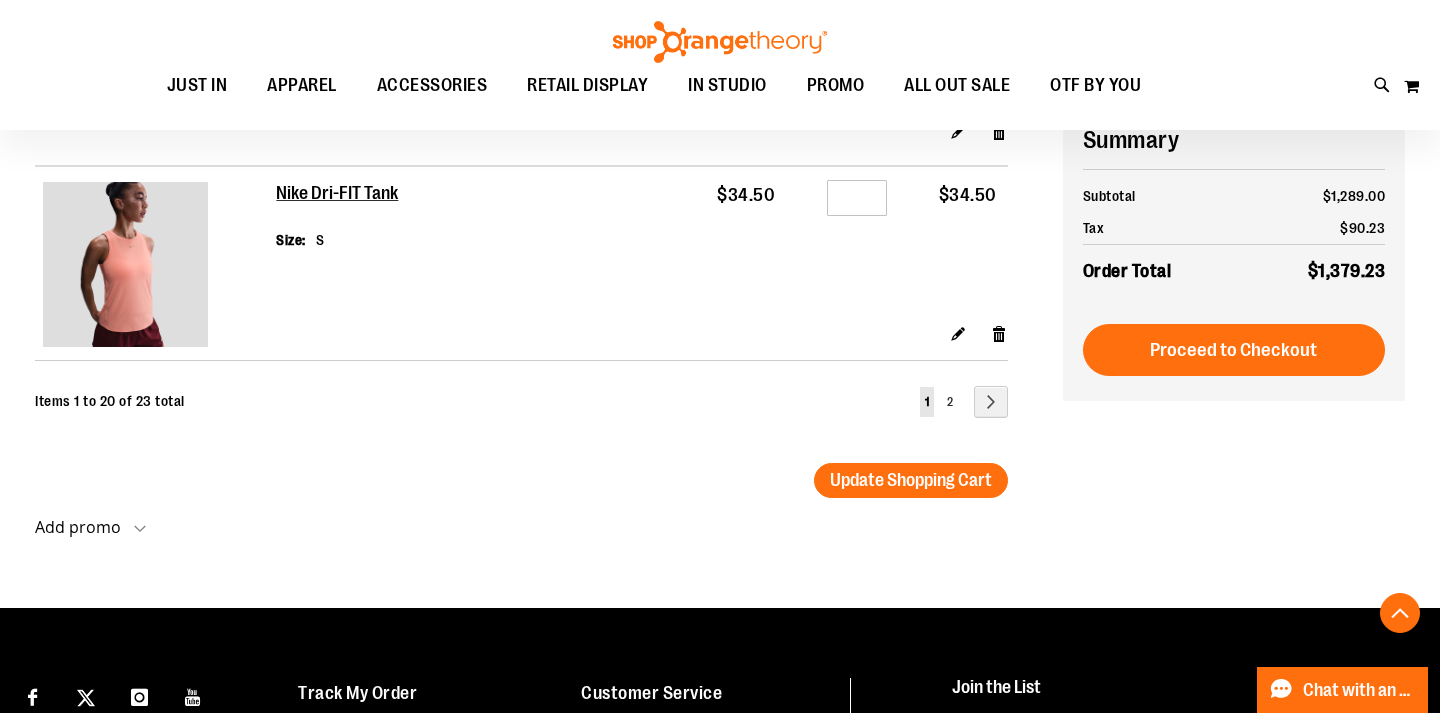 scroll, scrollTop: 4013, scrollLeft: 0, axis: vertical 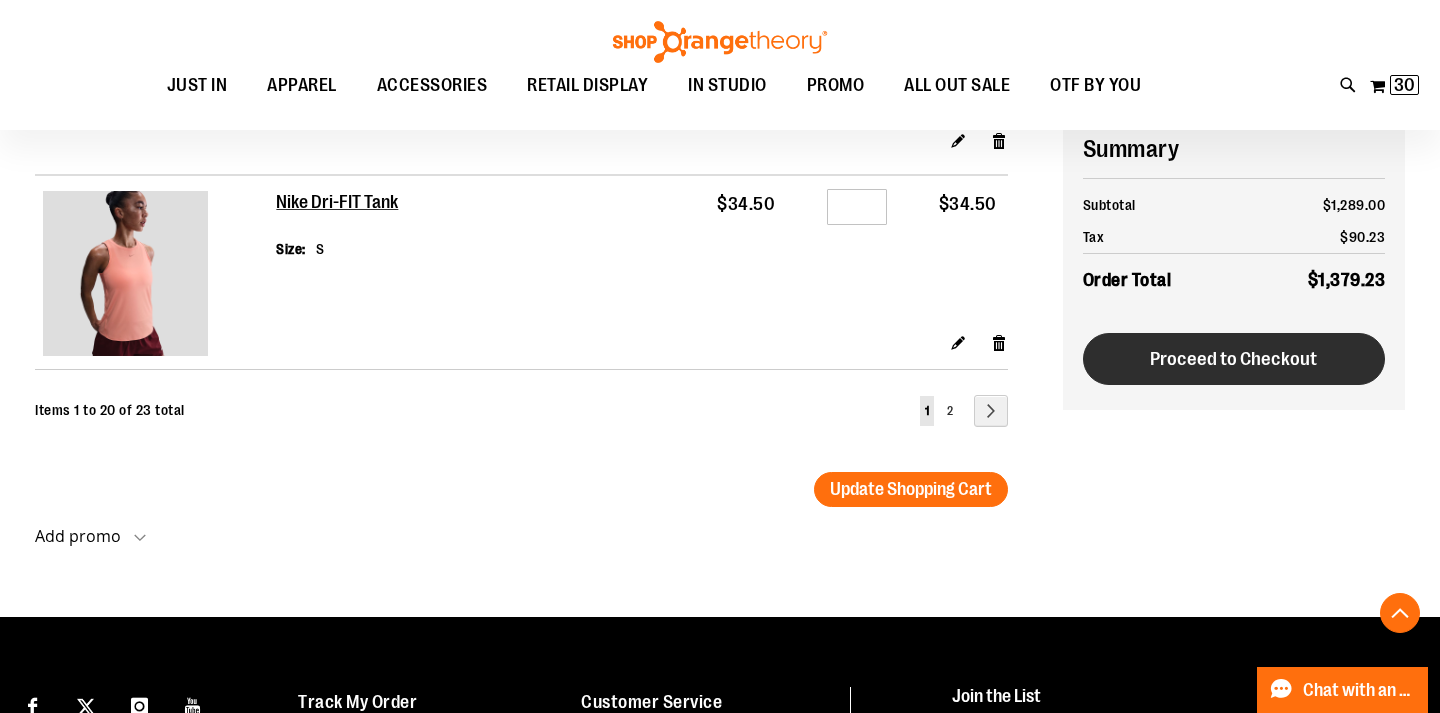 click on "Proceed to Checkout" at bounding box center [1234, 359] 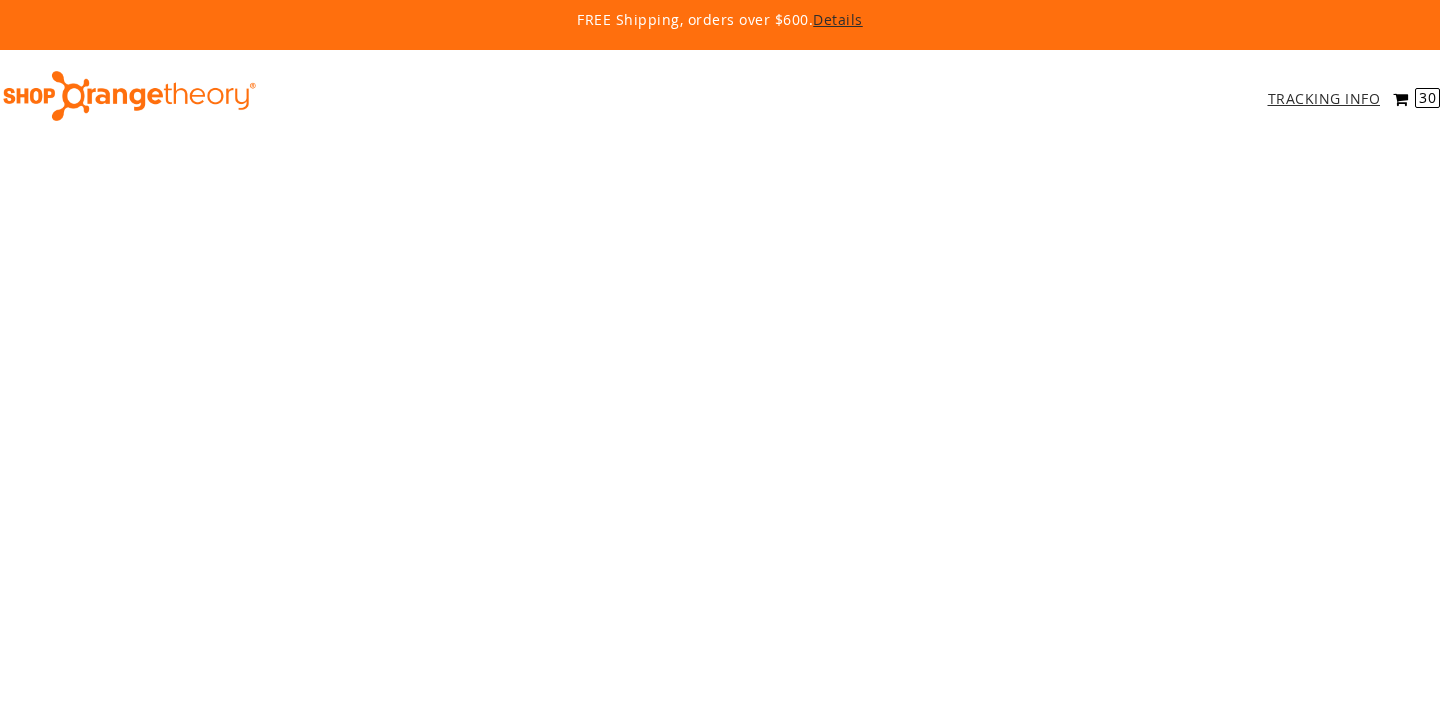 scroll, scrollTop: 0, scrollLeft: 0, axis: both 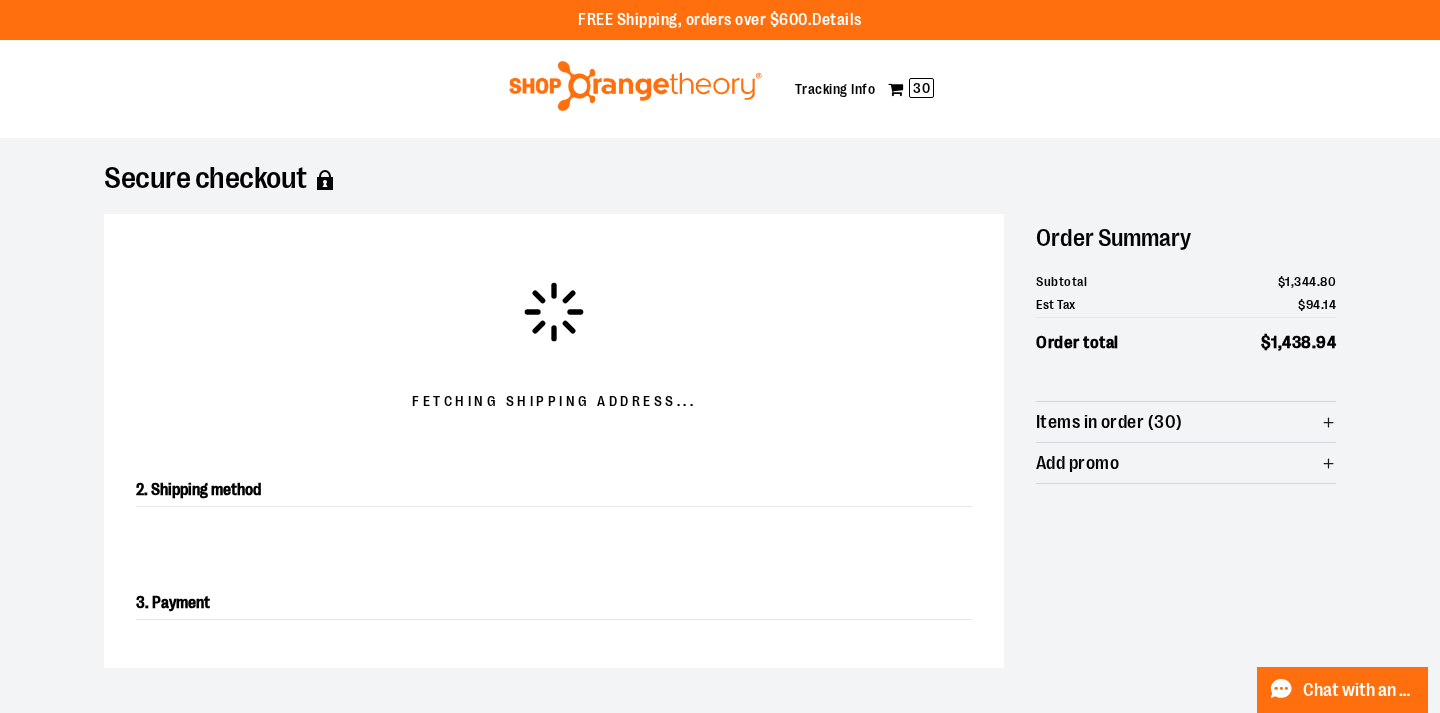 click at bounding box center [720, 713] 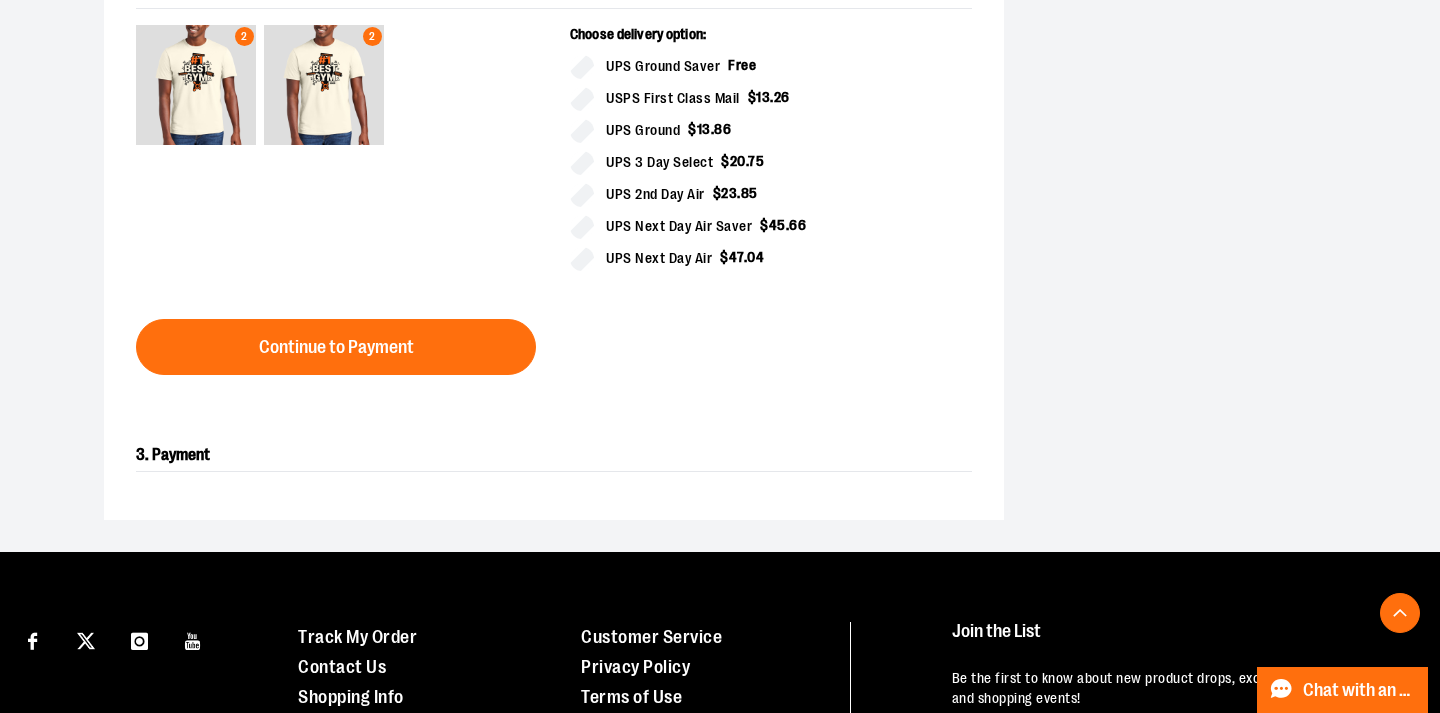 scroll, scrollTop: 1074, scrollLeft: 0, axis: vertical 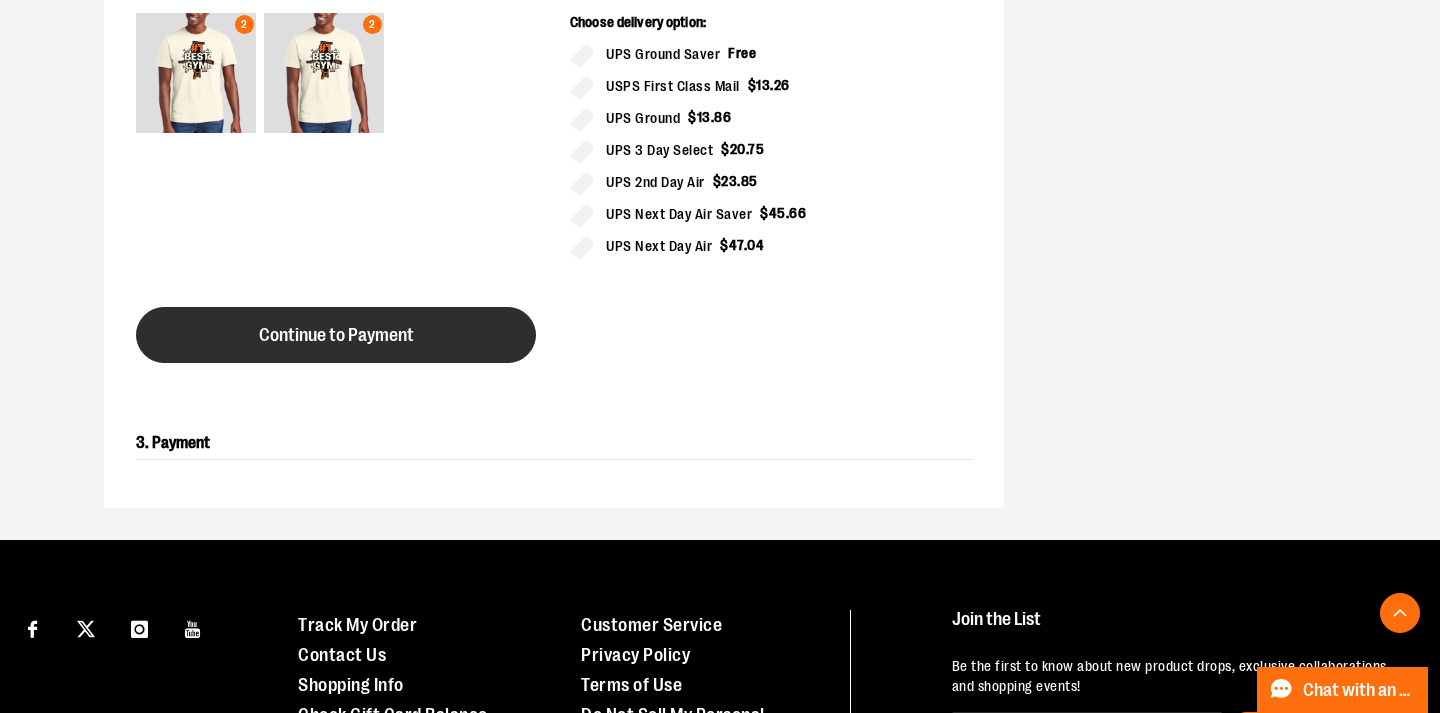 click on "Continue to Payment" at bounding box center [336, 335] 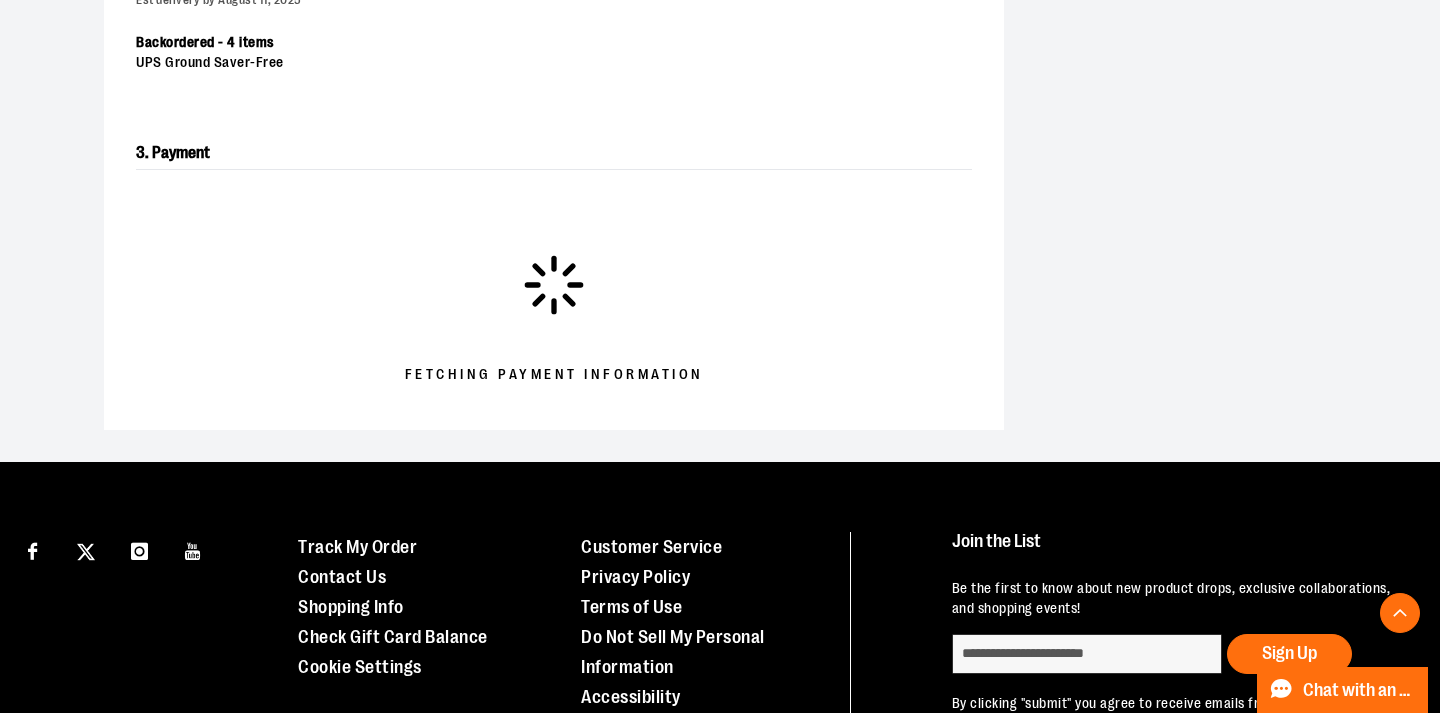 scroll, scrollTop: 553, scrollLeft: 0, axis: vertical 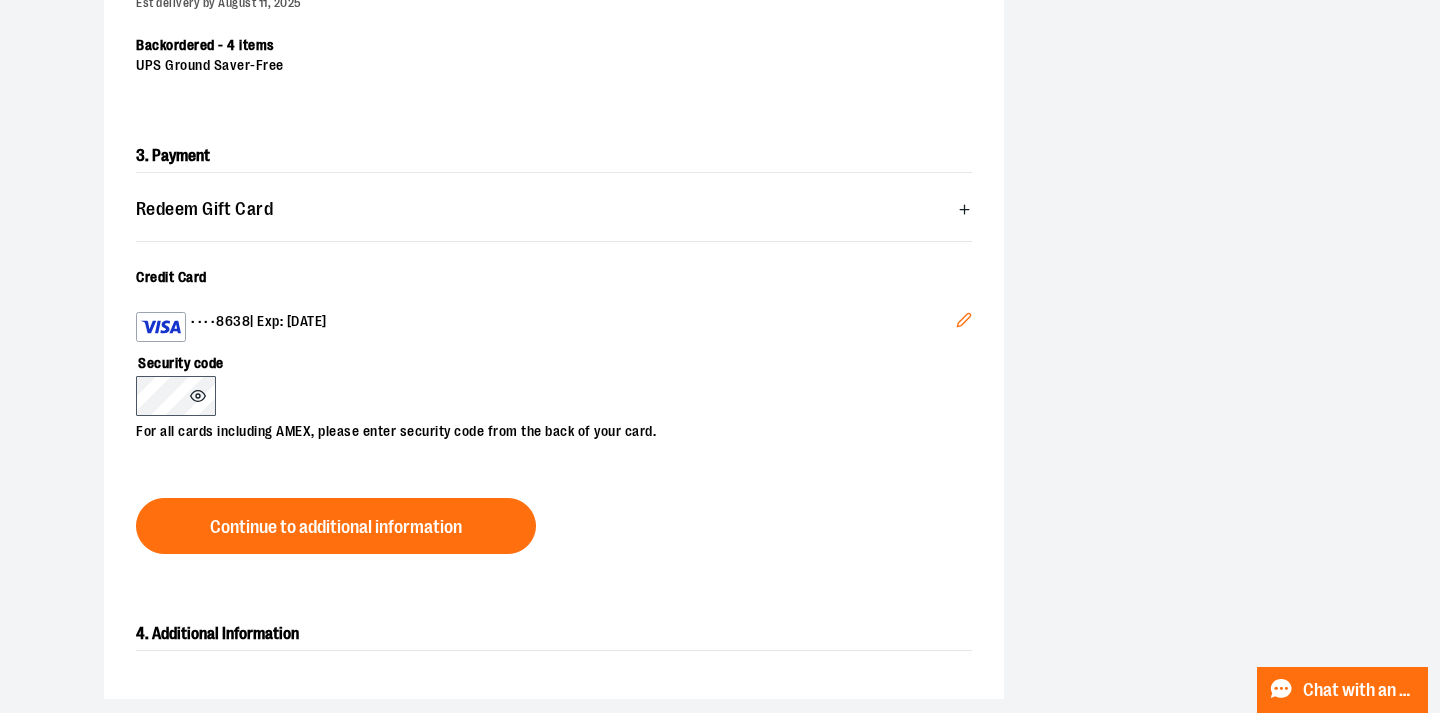 click on "For all cards including AMEX, please enter security code from the back of your card." at bounding box center (544, 429) 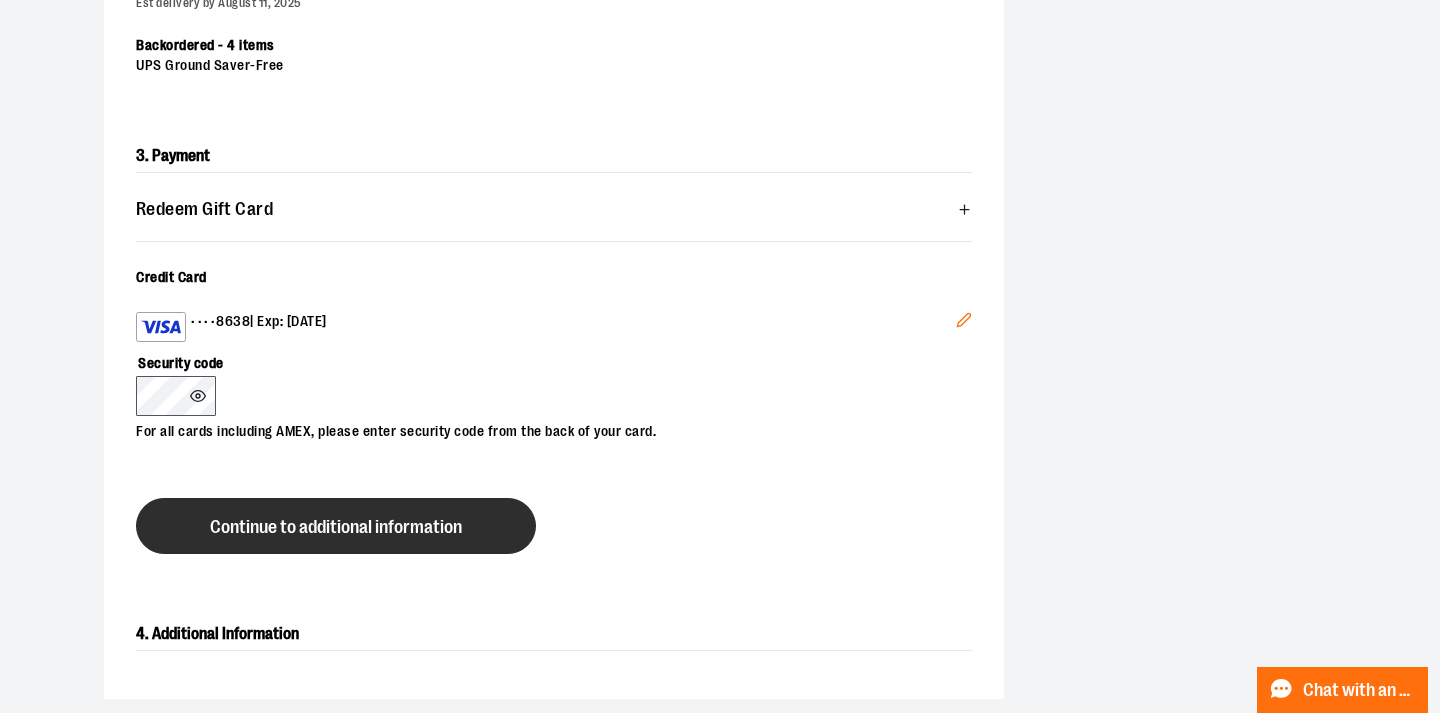 click on "Continue to additional information" at bounding box center [336, 527] 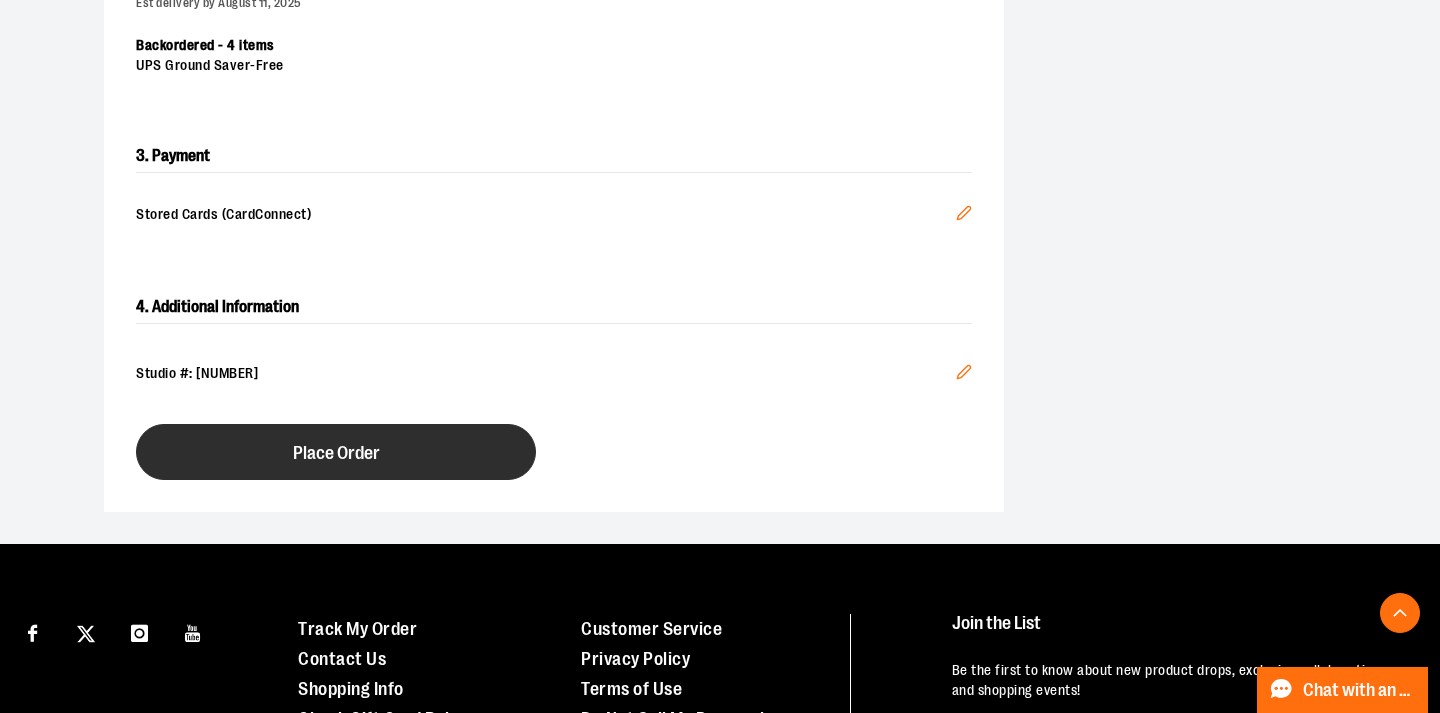 click on "Place Order" at bounding box center [336, 452] 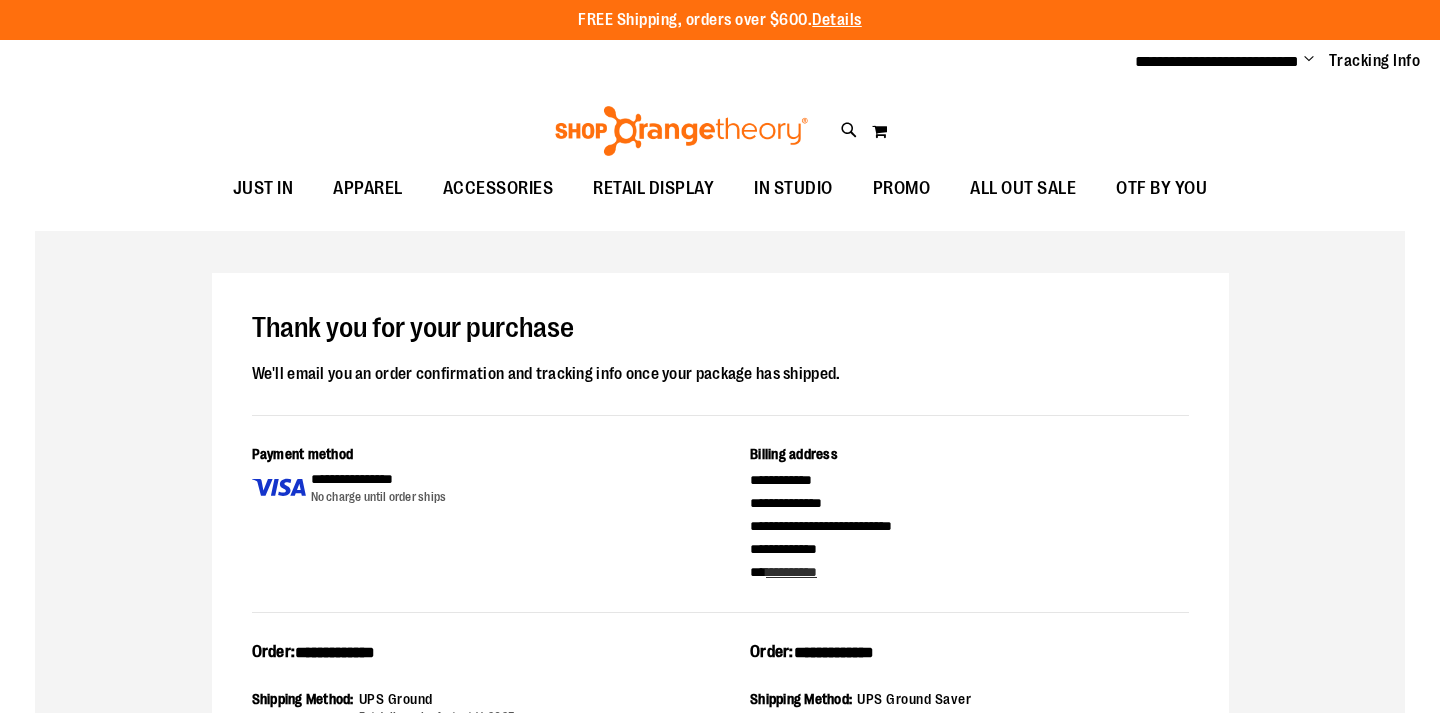 scroll, scrollTop: 0, scrollLeft: 0, axis: both 